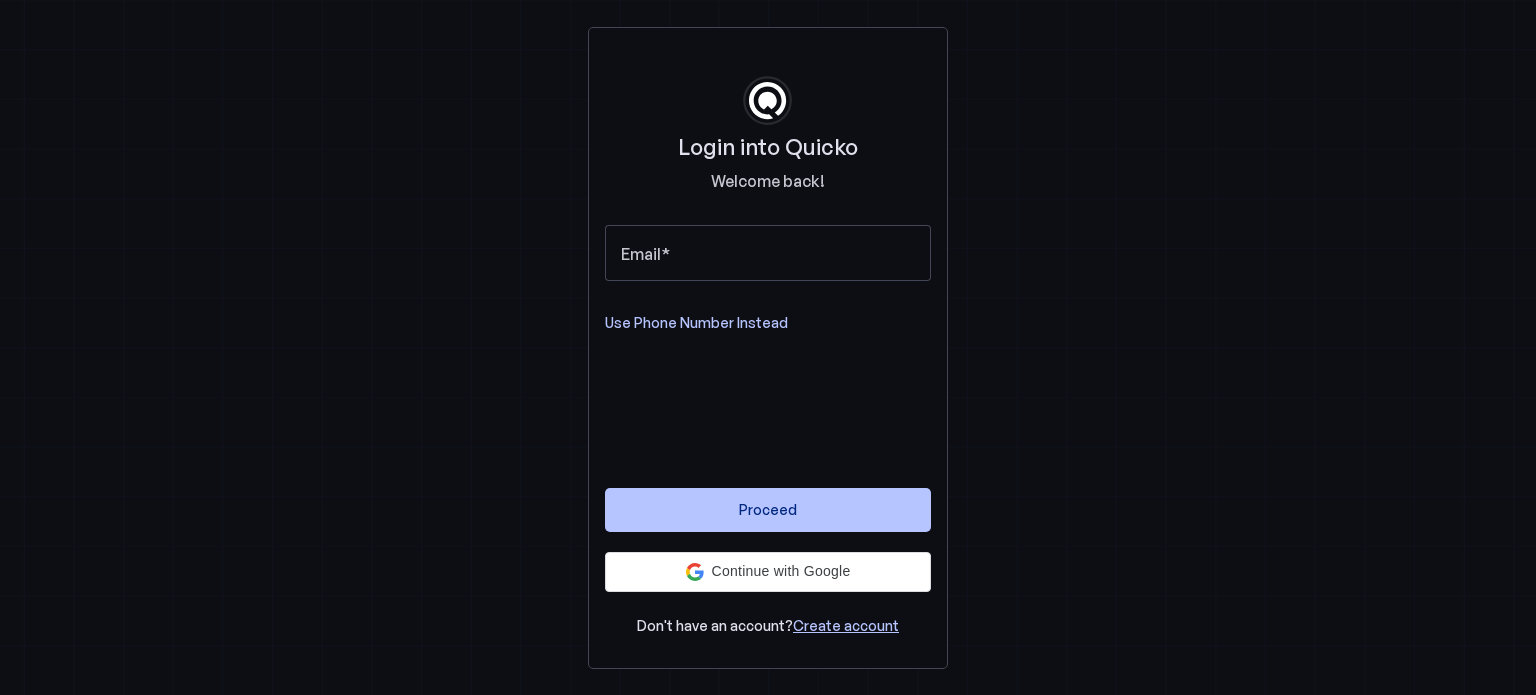 scroll, scrollTop: 0, scrollLeft: 0, axis: both 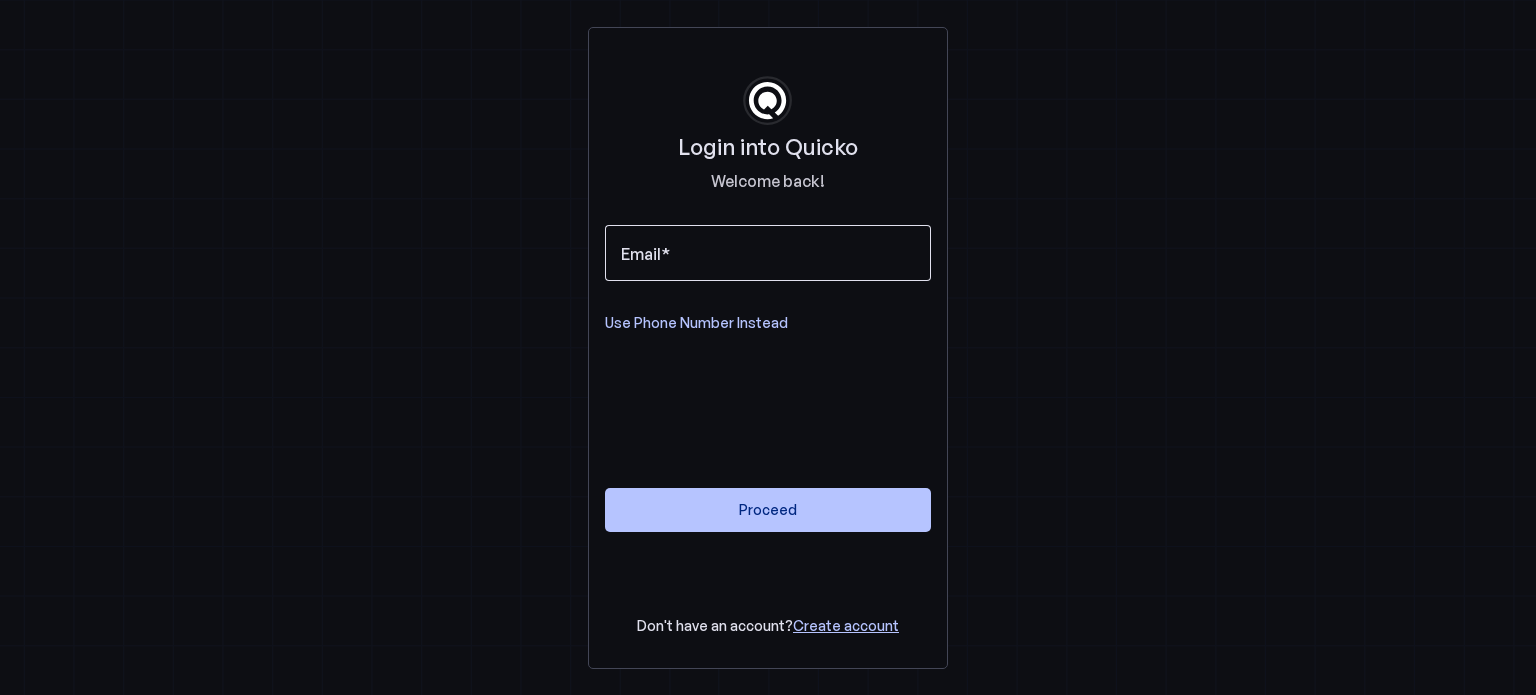 click on "Email" at bounding box center (768, 253) 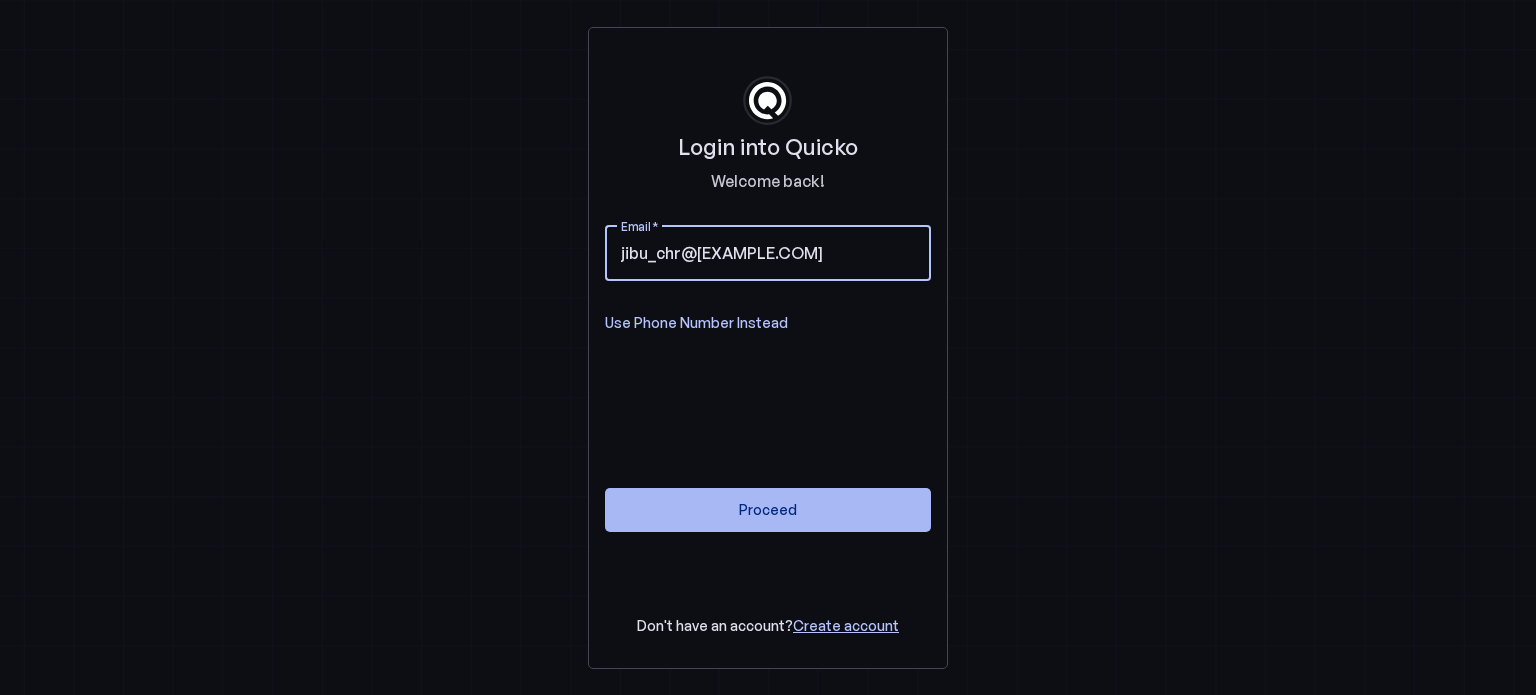 type on "[EMAIL]" 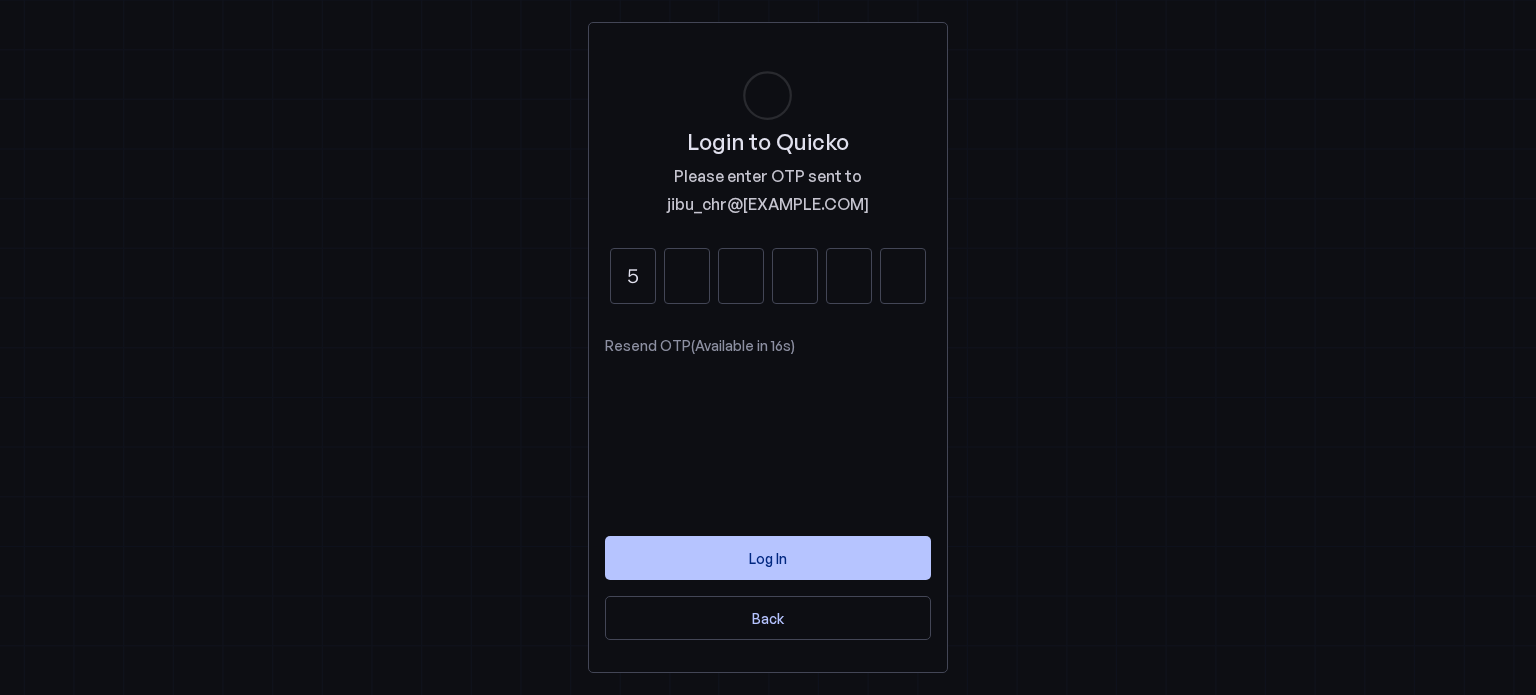 type on "5" 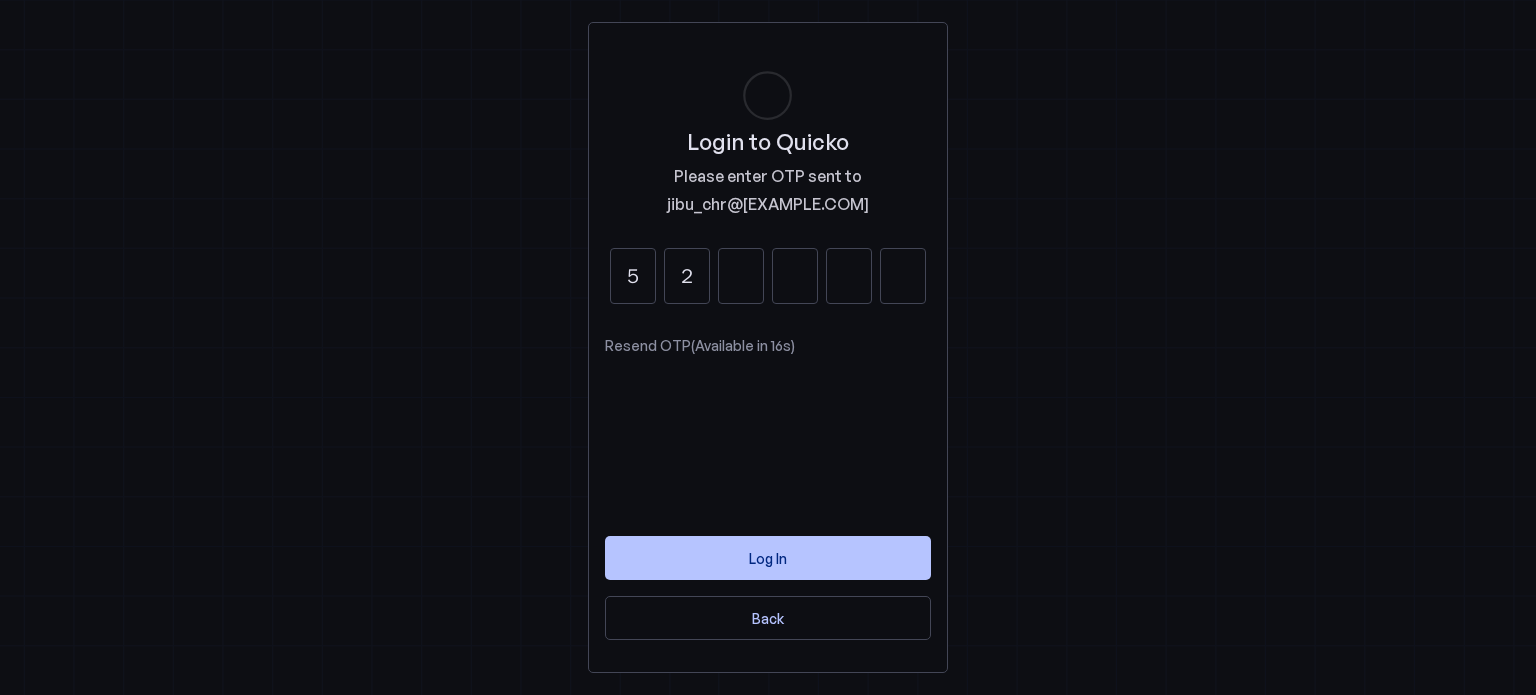 type on "2" 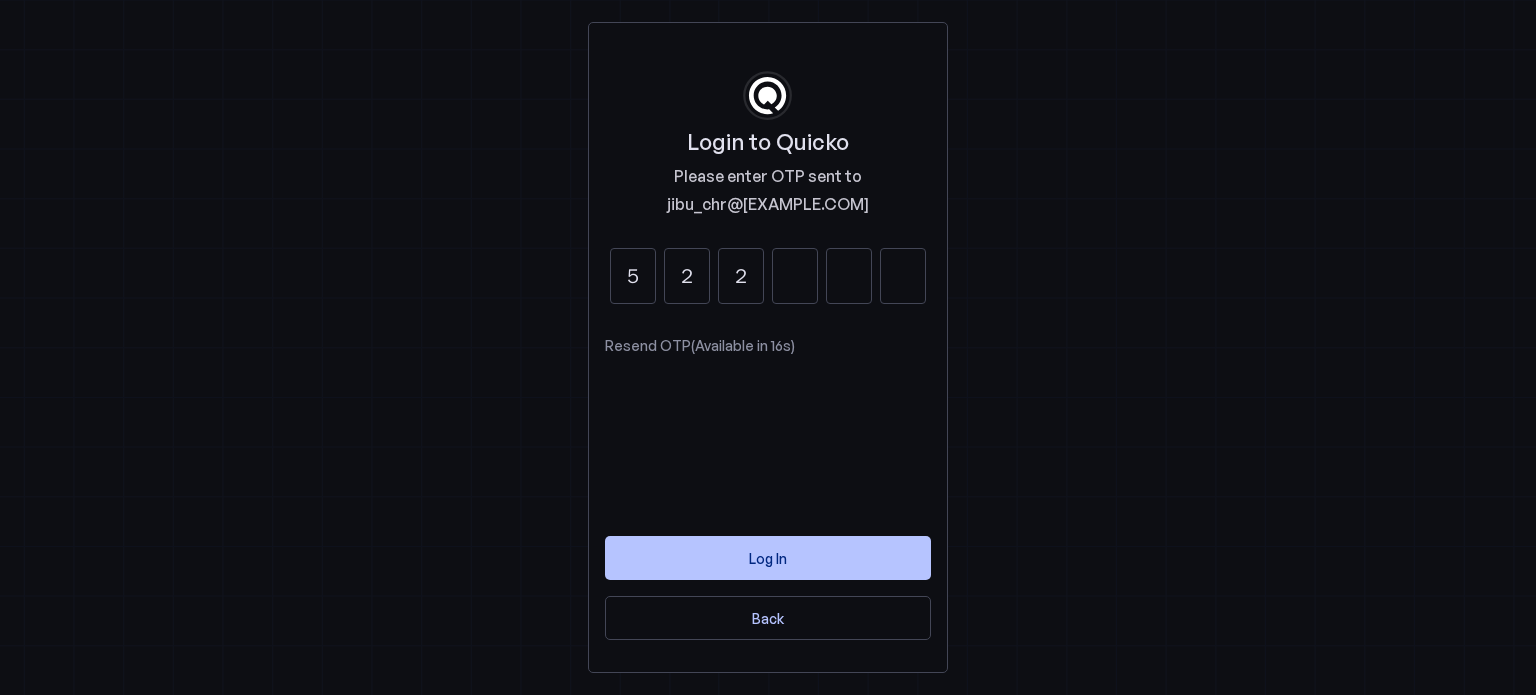 type on "2" 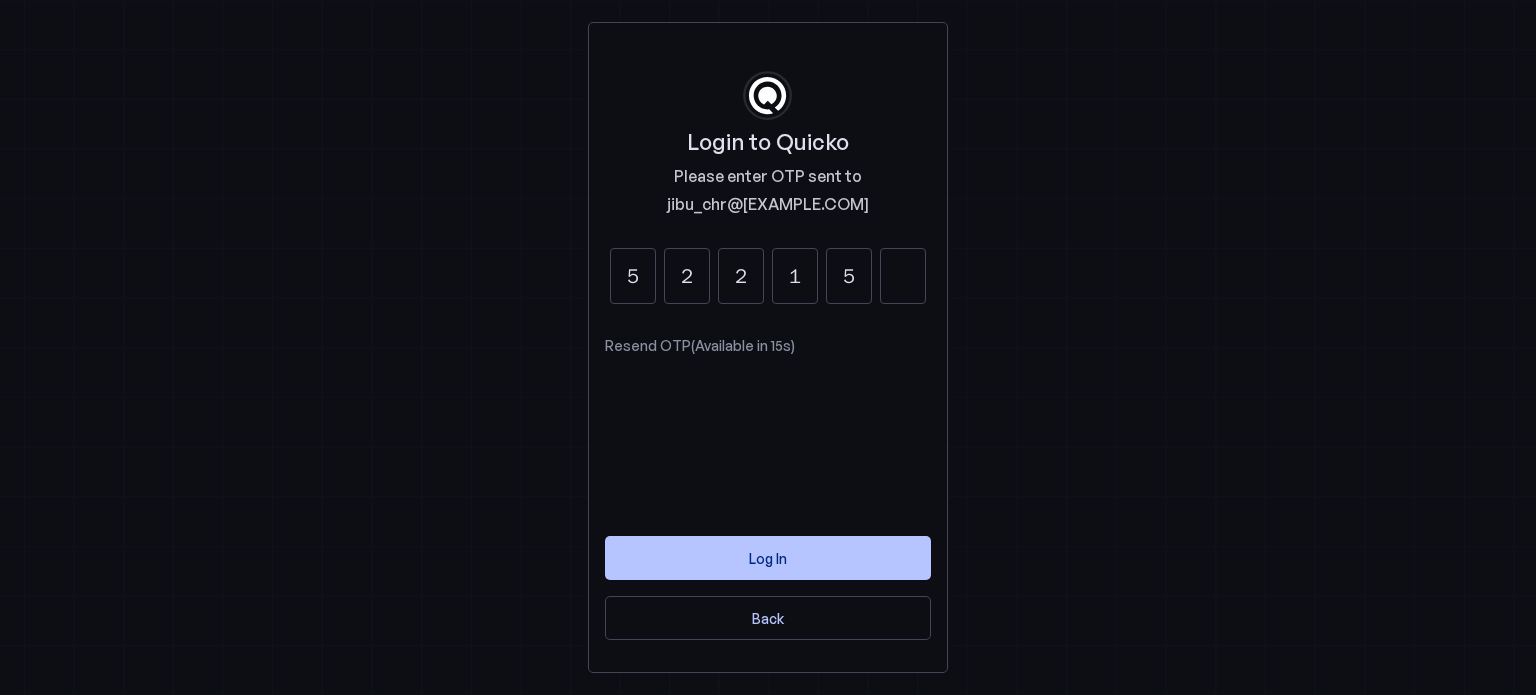 type on "5" 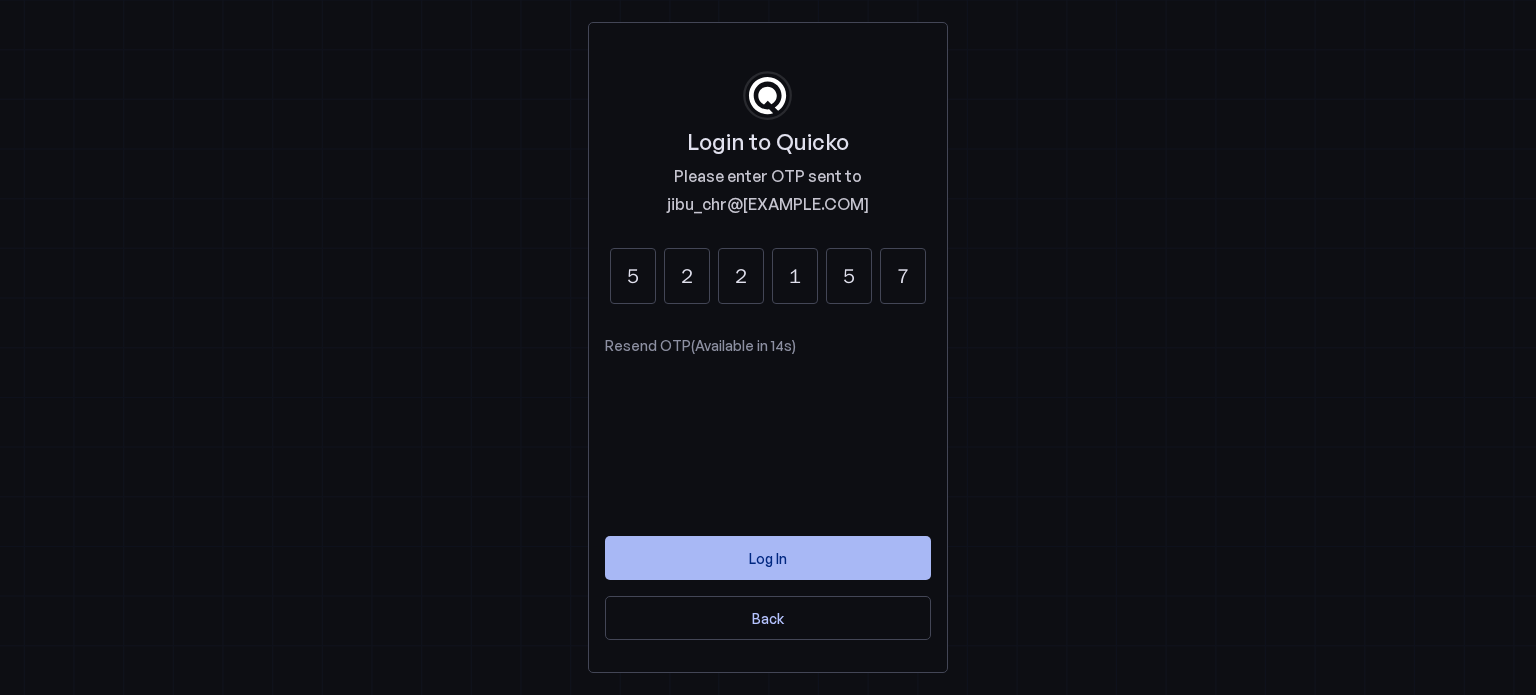 type on "7" 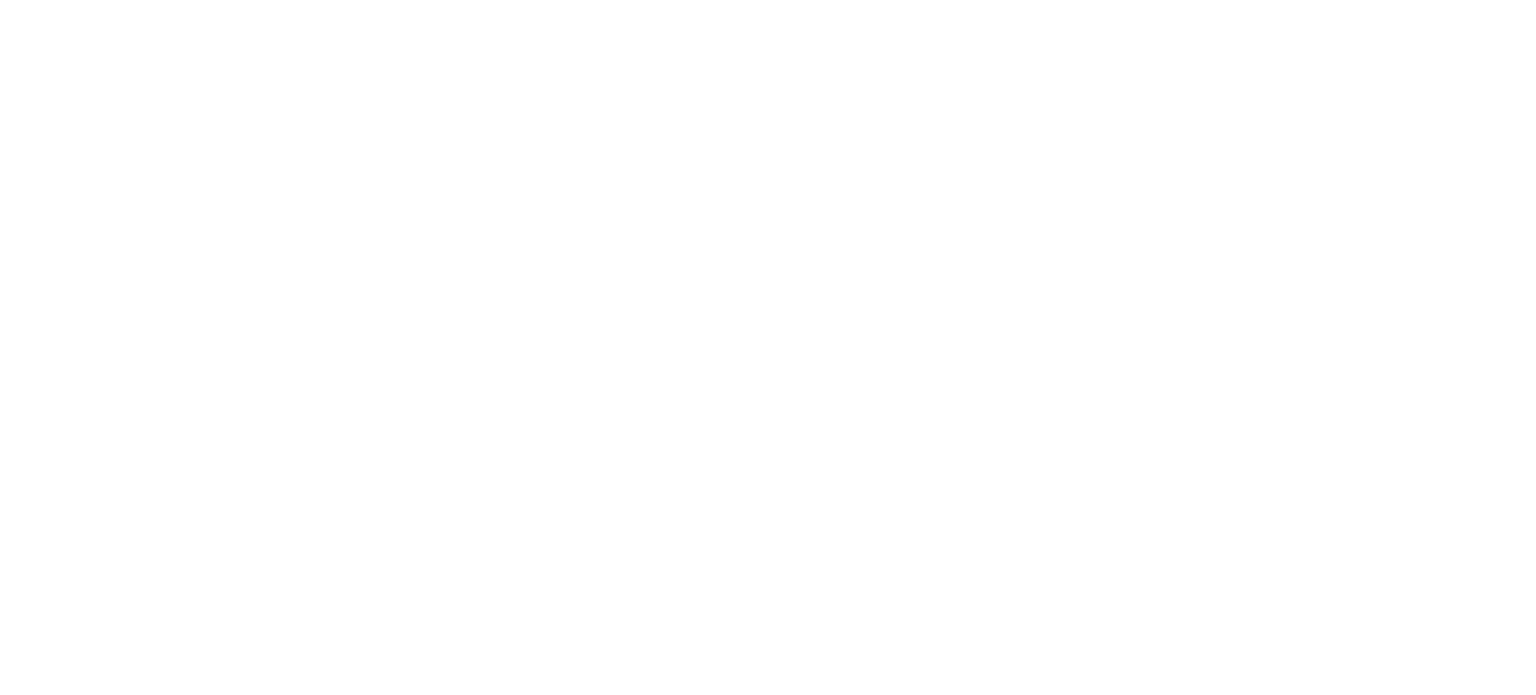 scroll, scrollTop: 0, scrollLeft: 0, axis: both 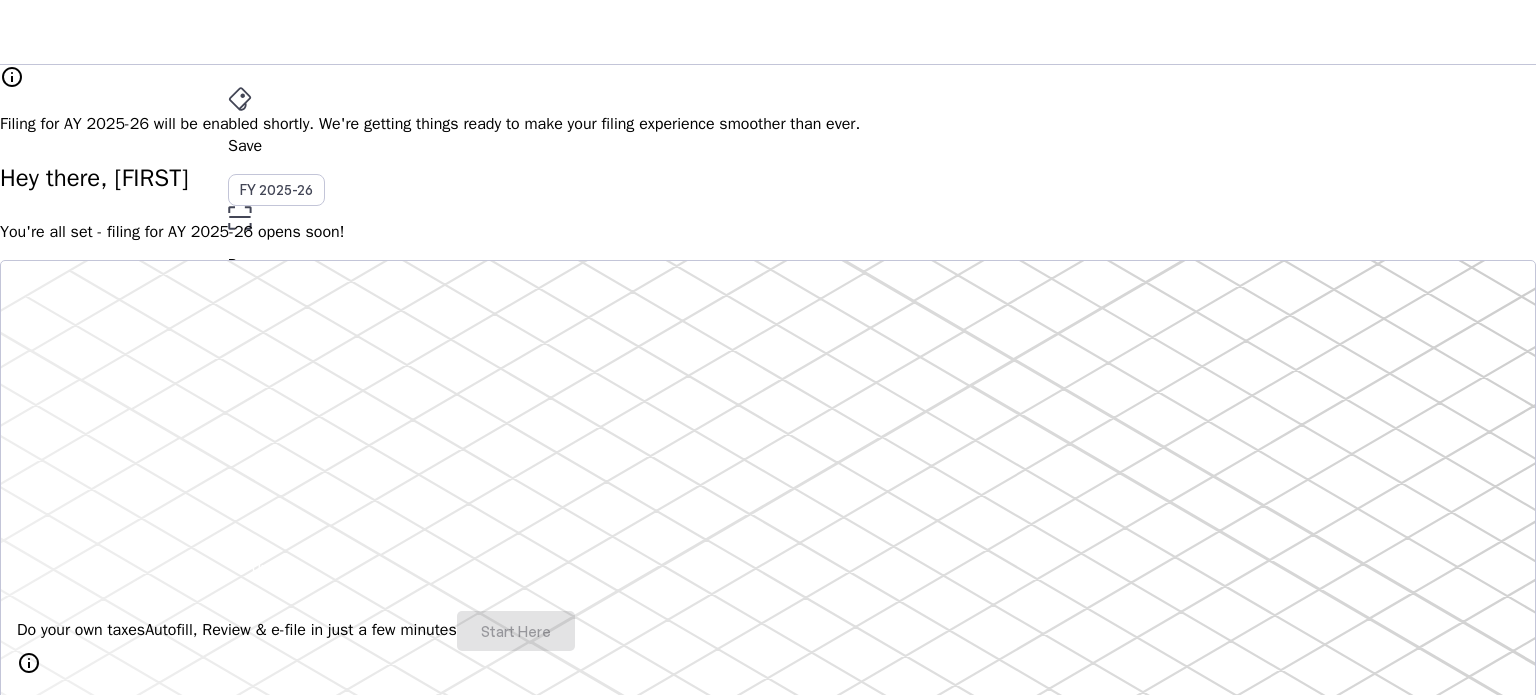 click on "JC" at bounding box center (244, 531) 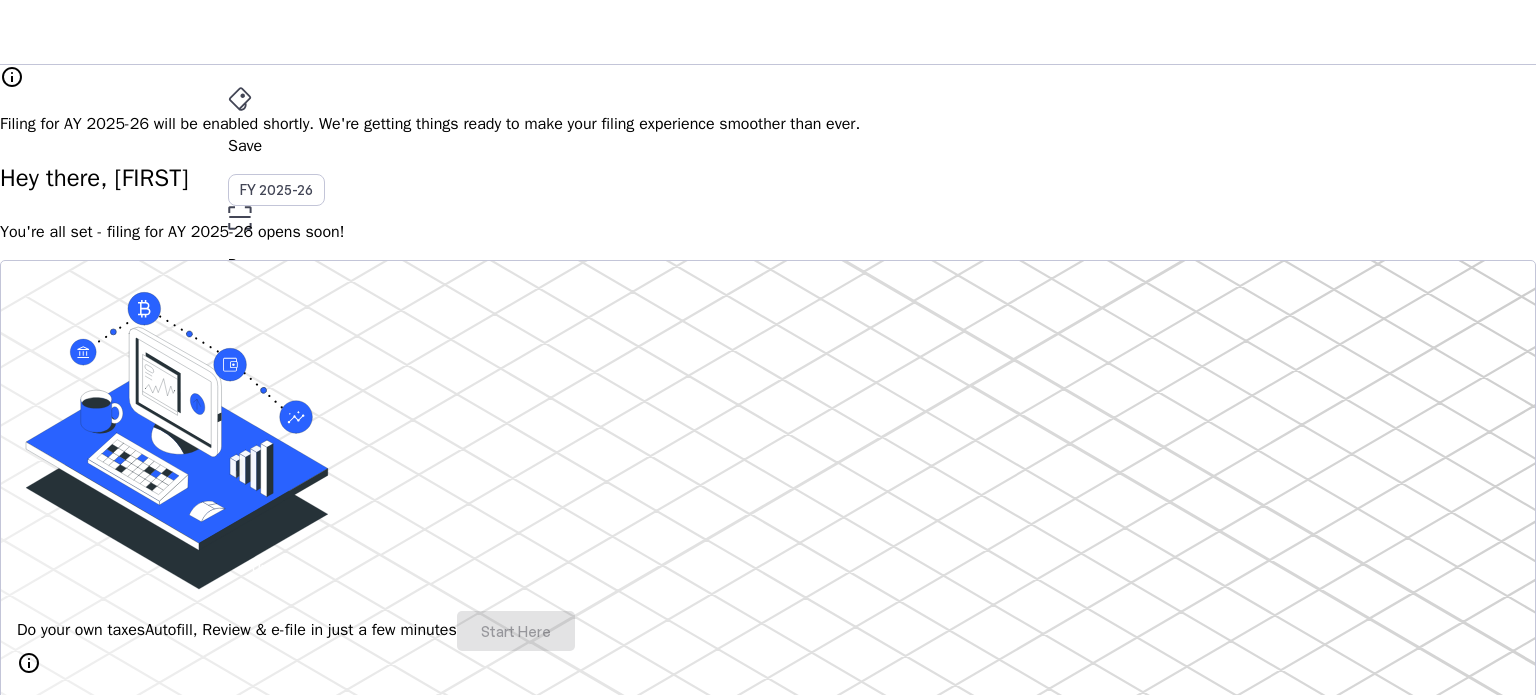 click on "My Account" at bounding box center [72, 3529] 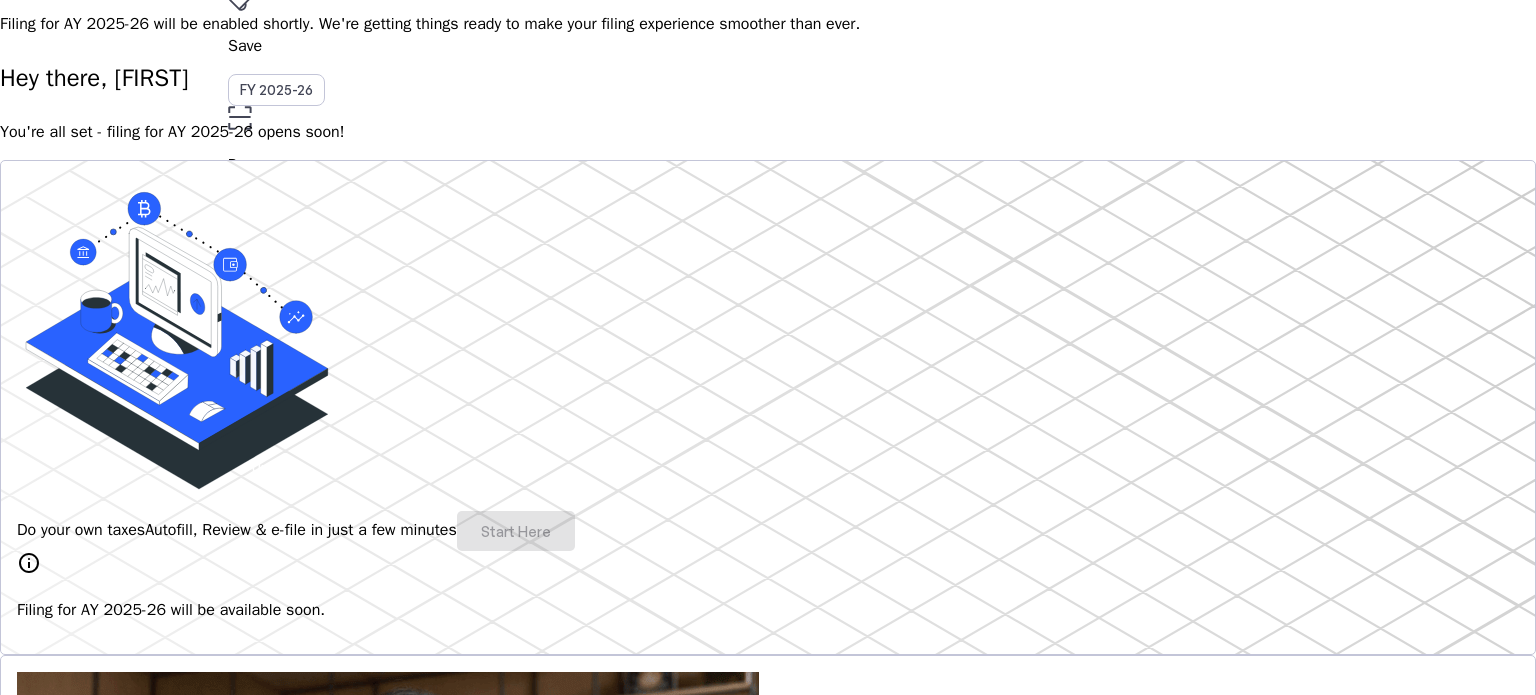 scroll, scrollTop: 0, scrollLeft: 0, axis: both 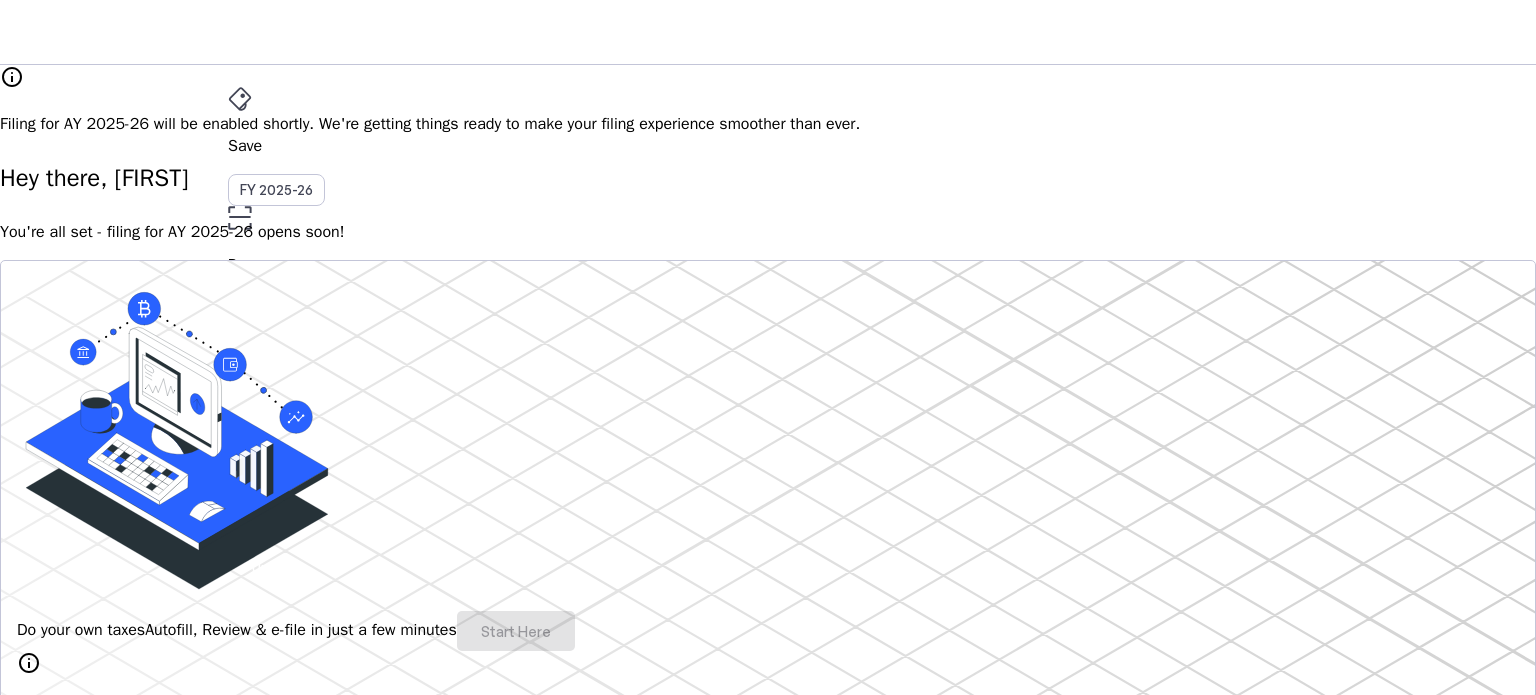 click on "Save FY 2025-26  Pay   File AY 2025-26  More  arrow_drop_down  JC   Upgrade" at bounding box center (768, 32) 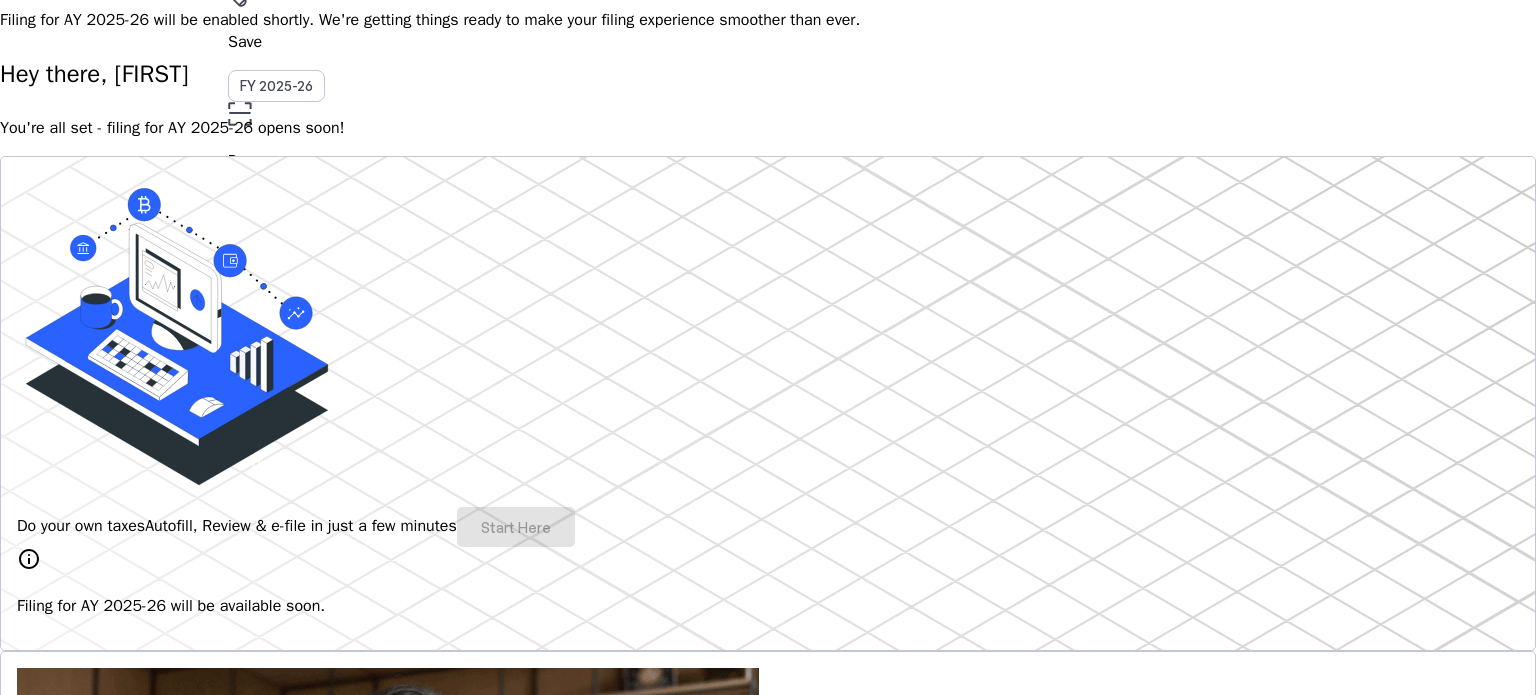 scroll, scrollTop: 0, scrollLeft: 0, axis: both 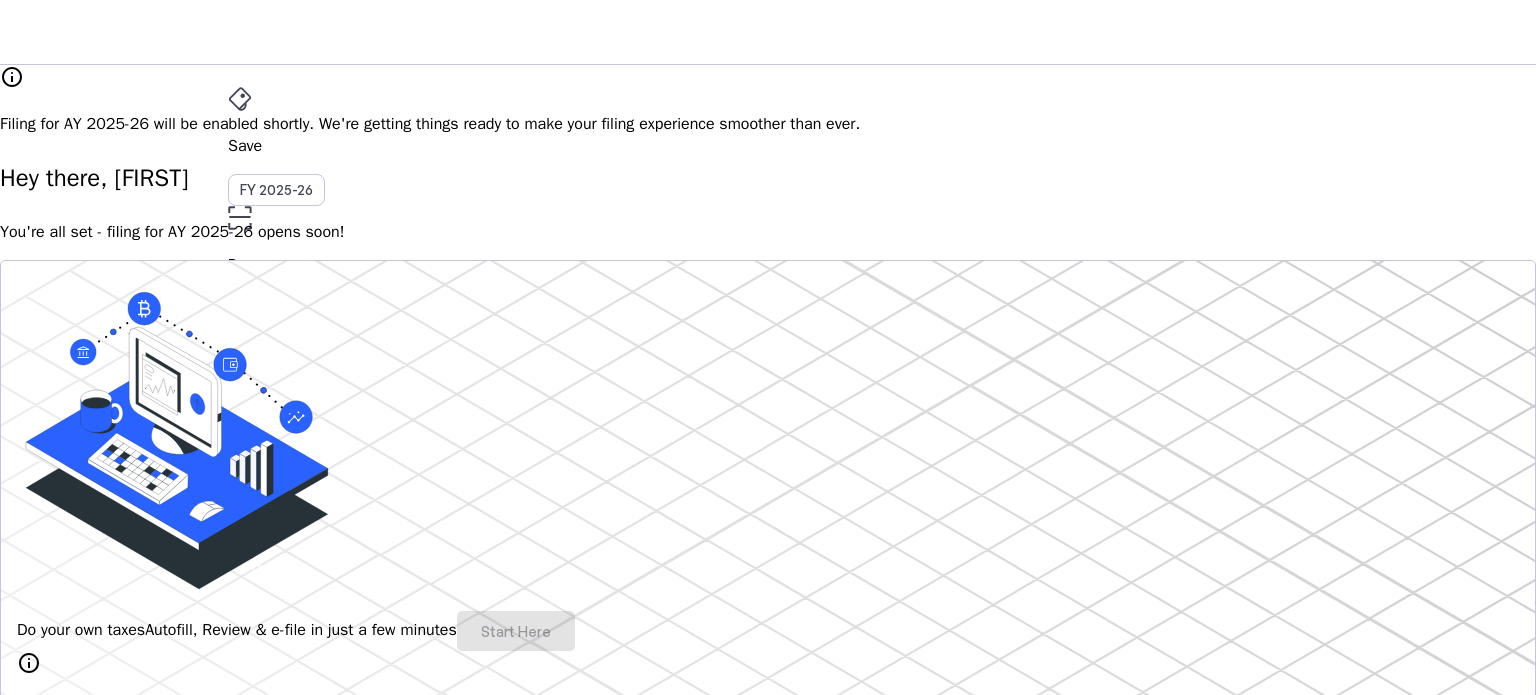 click on "arrow_drop_down" at bounding box center (240, 480) 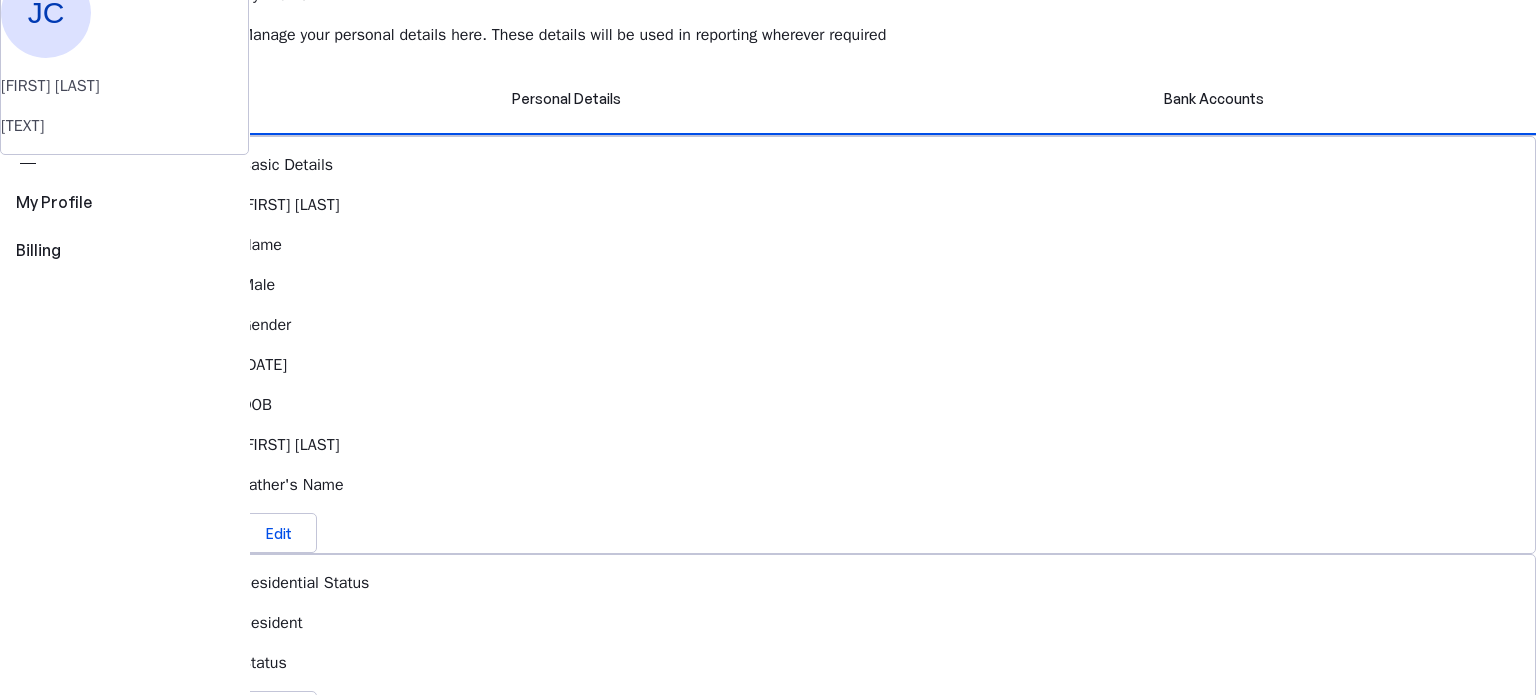 scroll, scrollTop: 0, scrollLeft: 0, axis: both 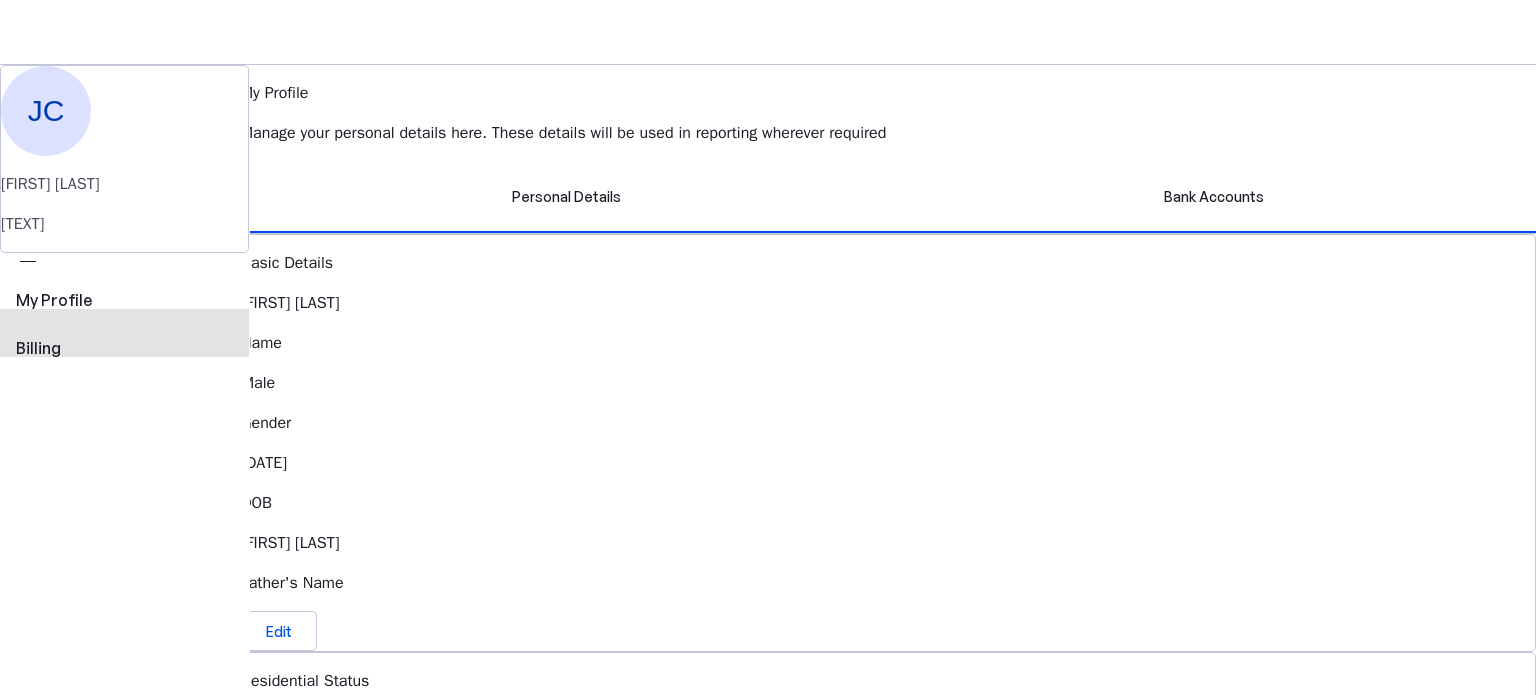 click on "Billing" at bounding box center [124, 348] 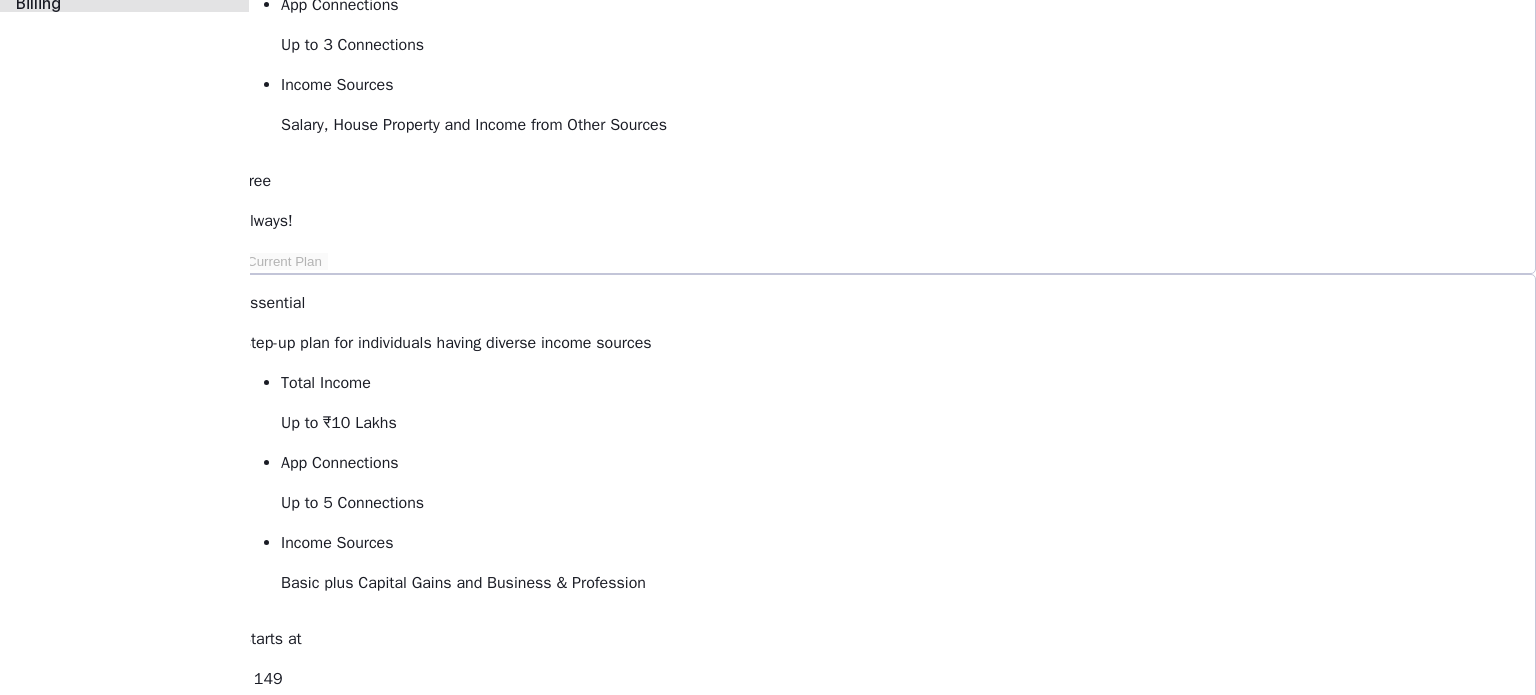 scroll, scrollTop: 200, scrollLeft: 0, axis: vertical 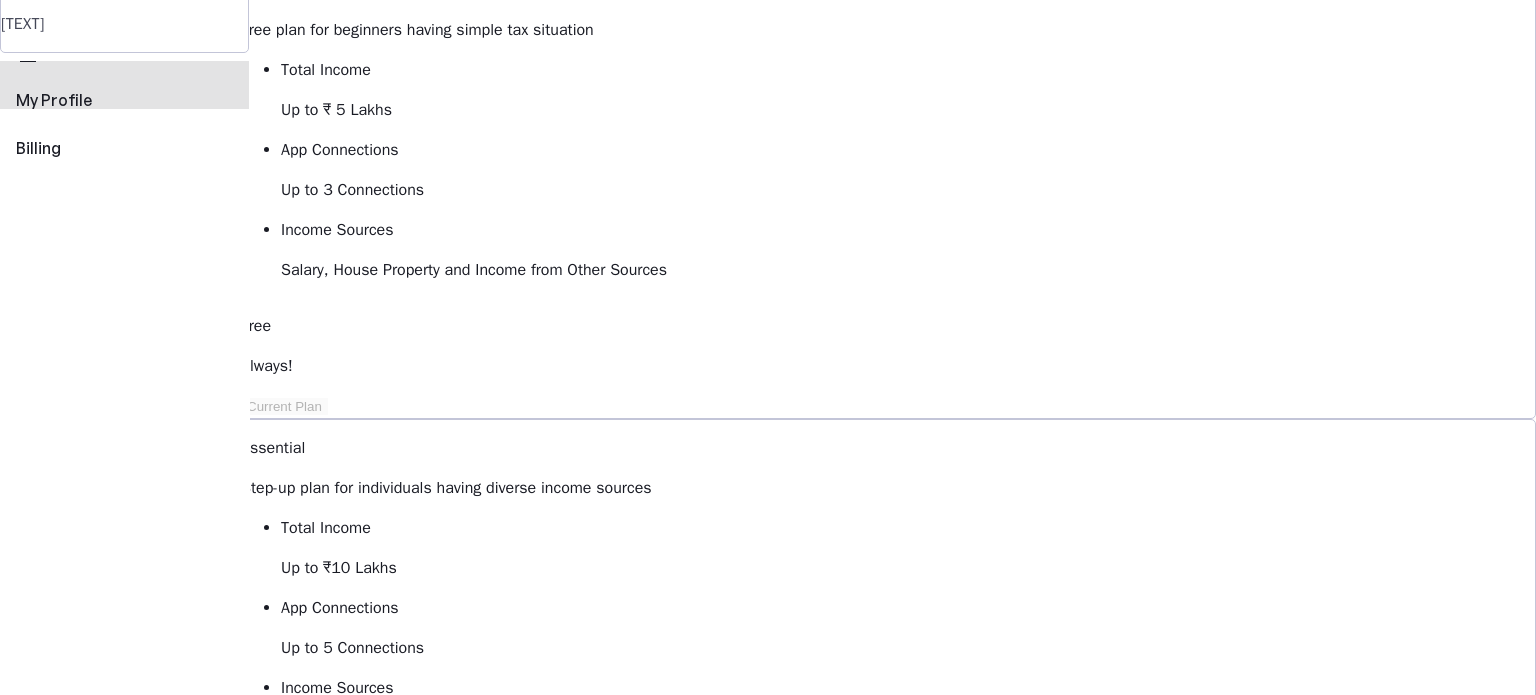 click on "My Profile" at bounding box center (124, 100) 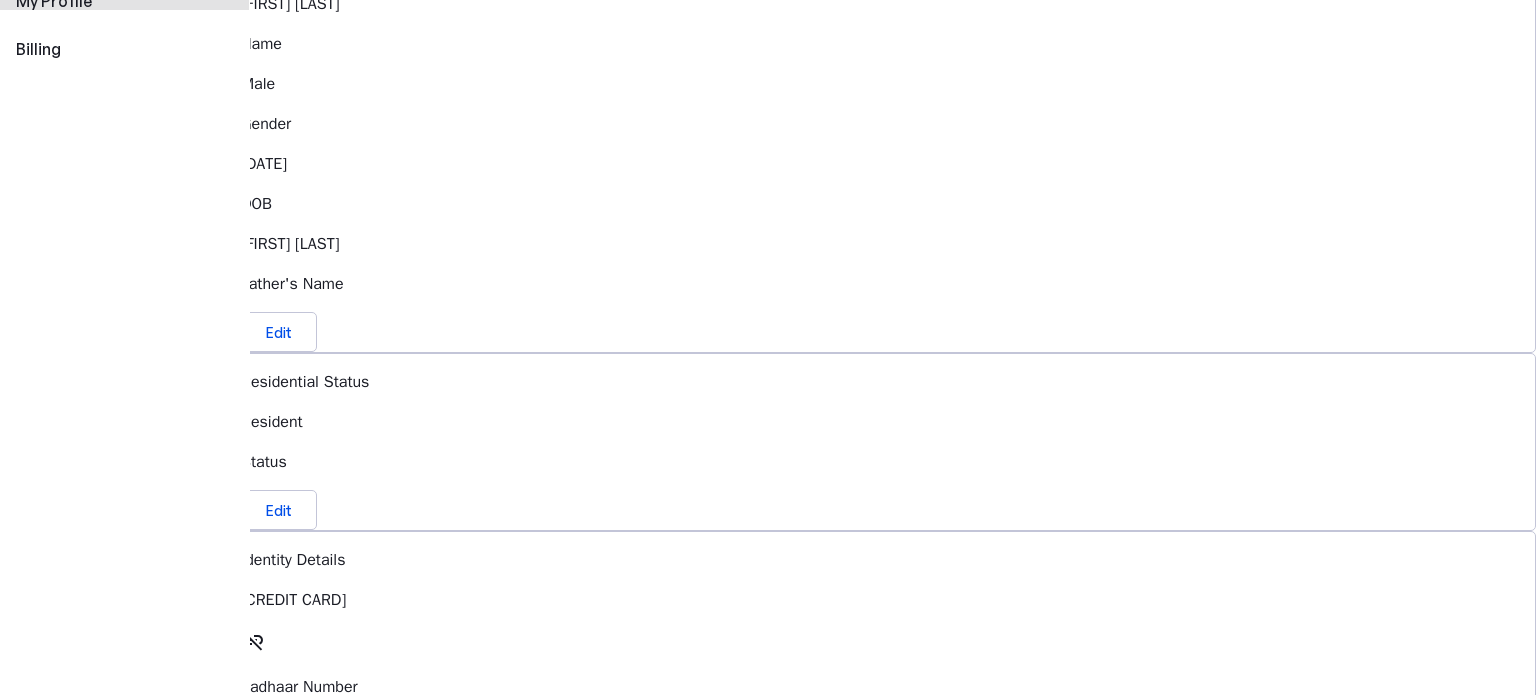scroll, scrollTop: 0, scrollLeft: 0, axis: both 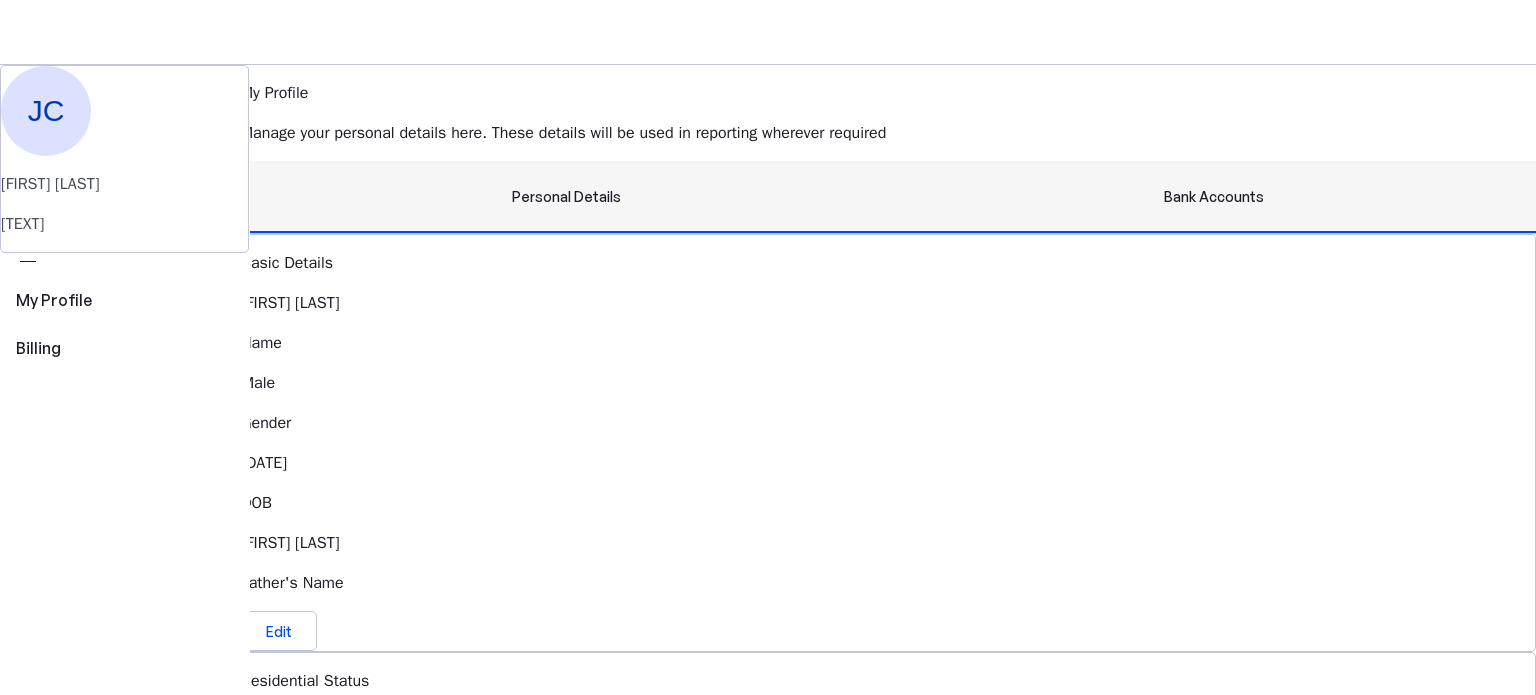 click on "Bank Accounts" at bounding box center [1214, 197] 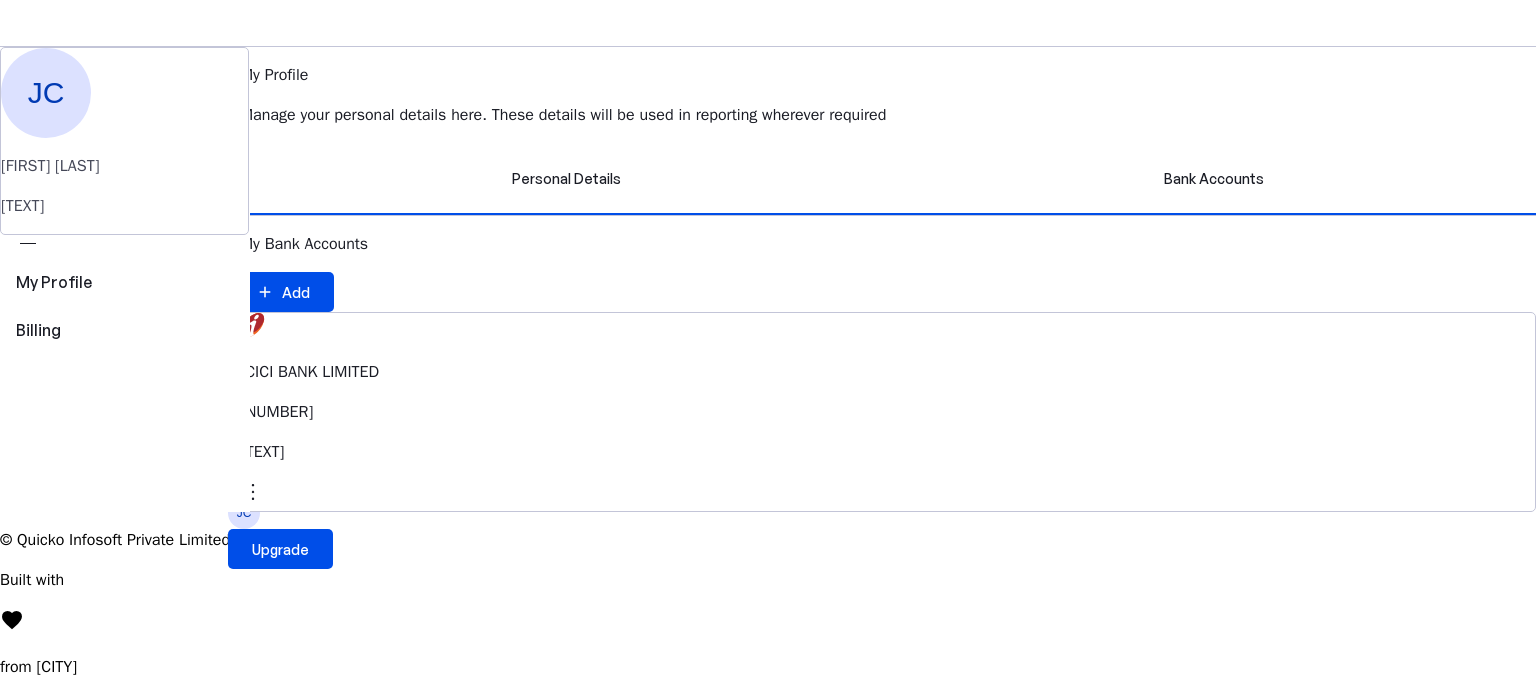scroll, scrollTop: 0, scrollLeft: 0, axis: both 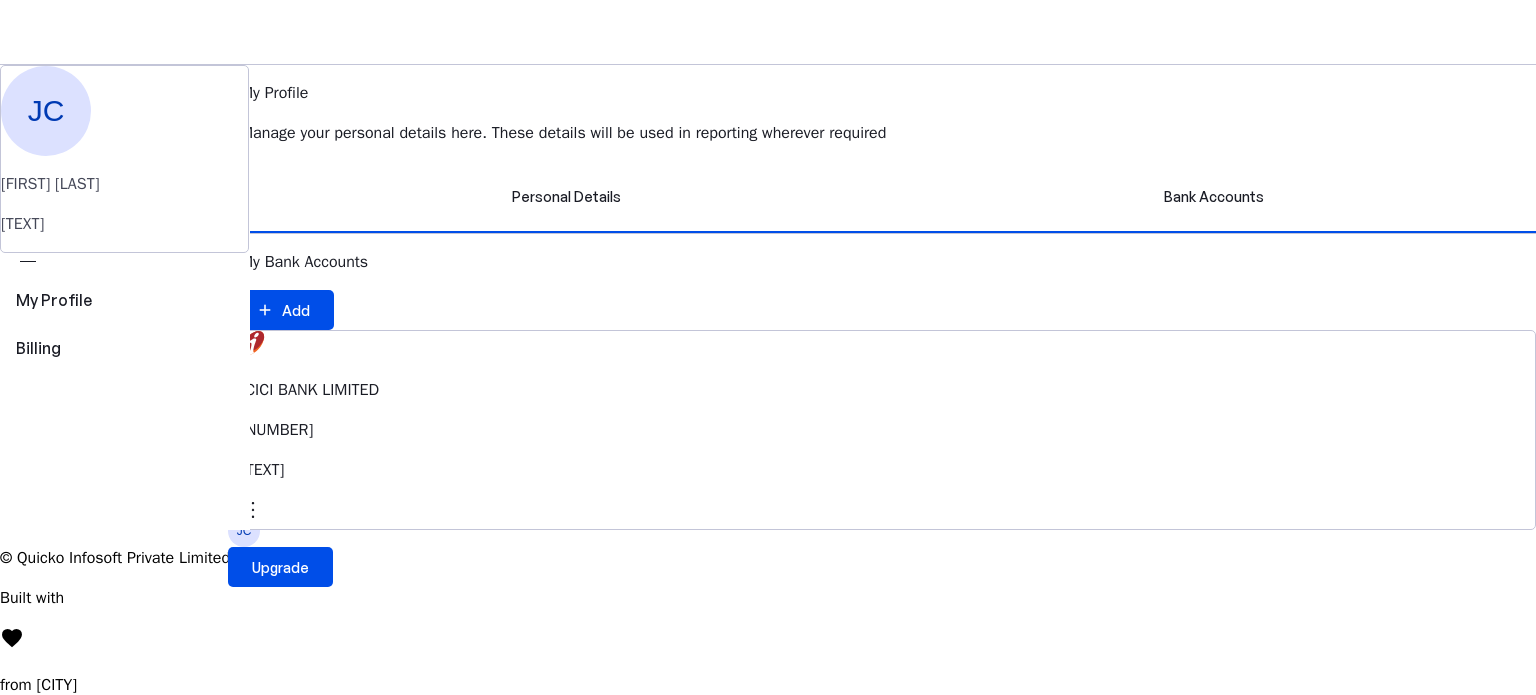 click on "AY 2025-26" at bounding box center [277, 396] 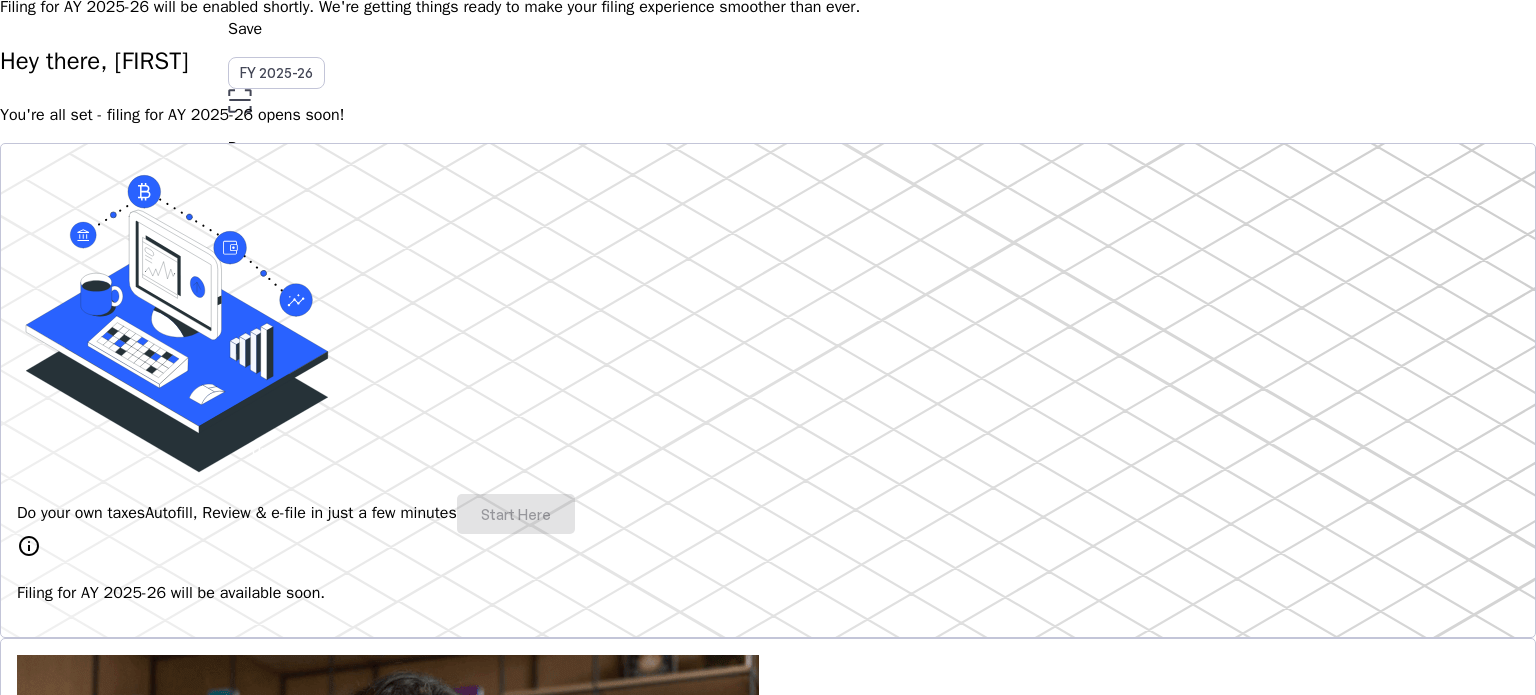 scroll, scrollTop: 100, scrollLeft: 0, axis: vertical 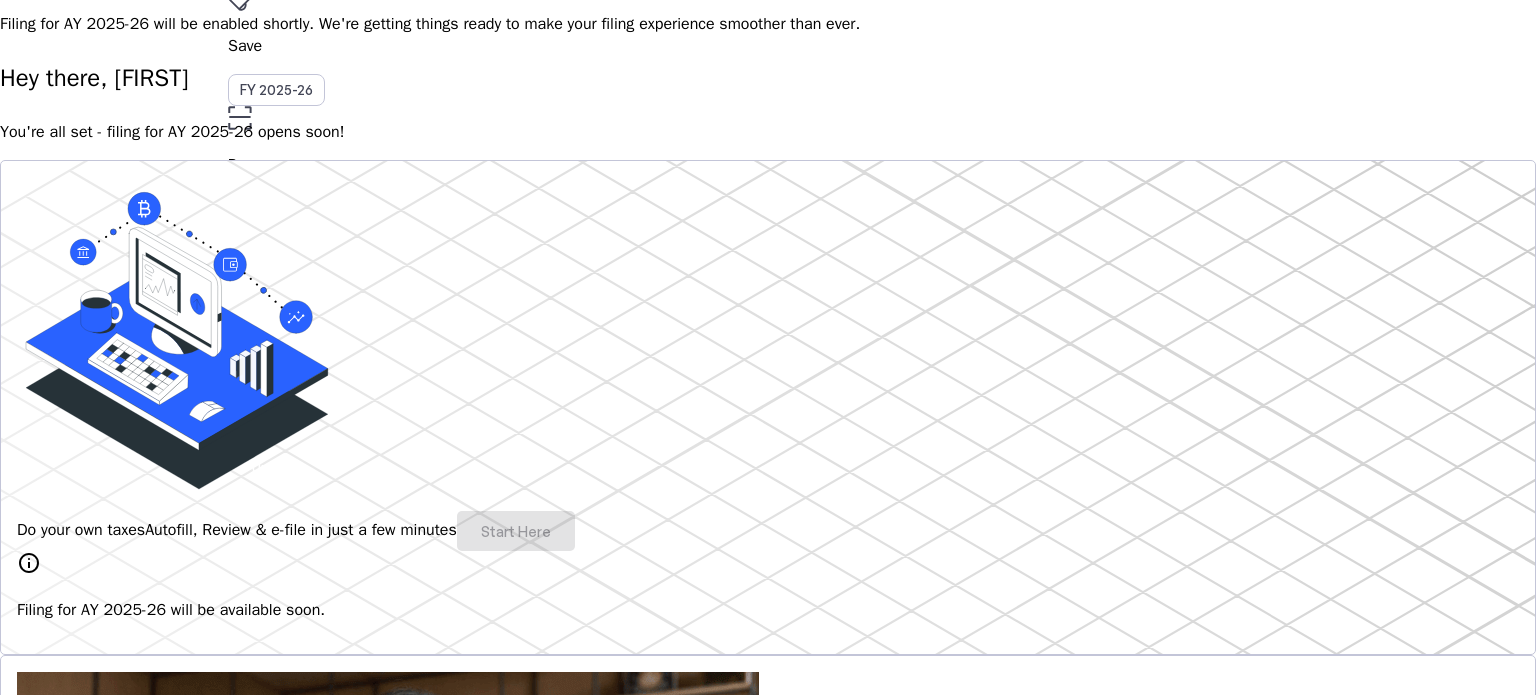 click on "Do your own taxes   Autofill, Review & e-file in just a few minutes   Start Here" at bounding box center [768, 531] 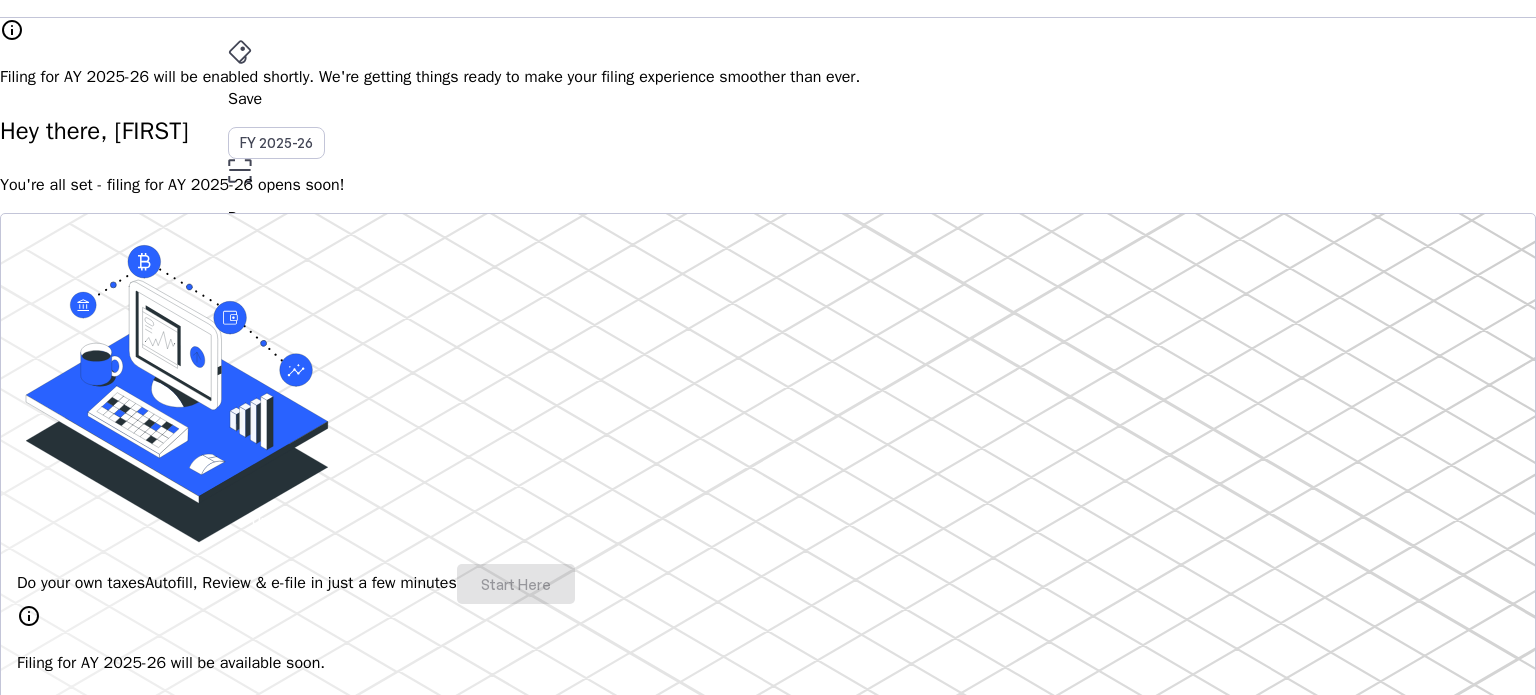 scroll, scrollTop: 0, scrollLeft: 0, axis: both 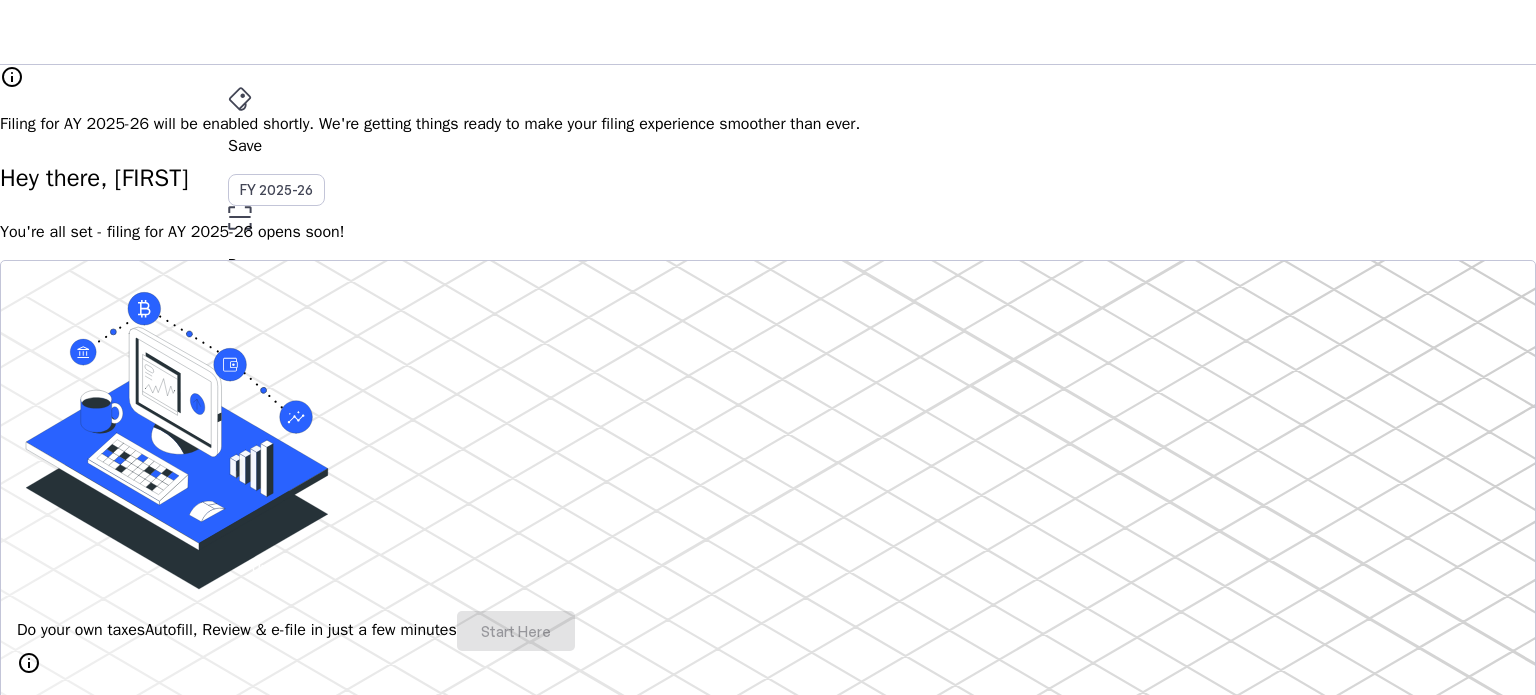 click on "JC" at bounding box center (244, 531) 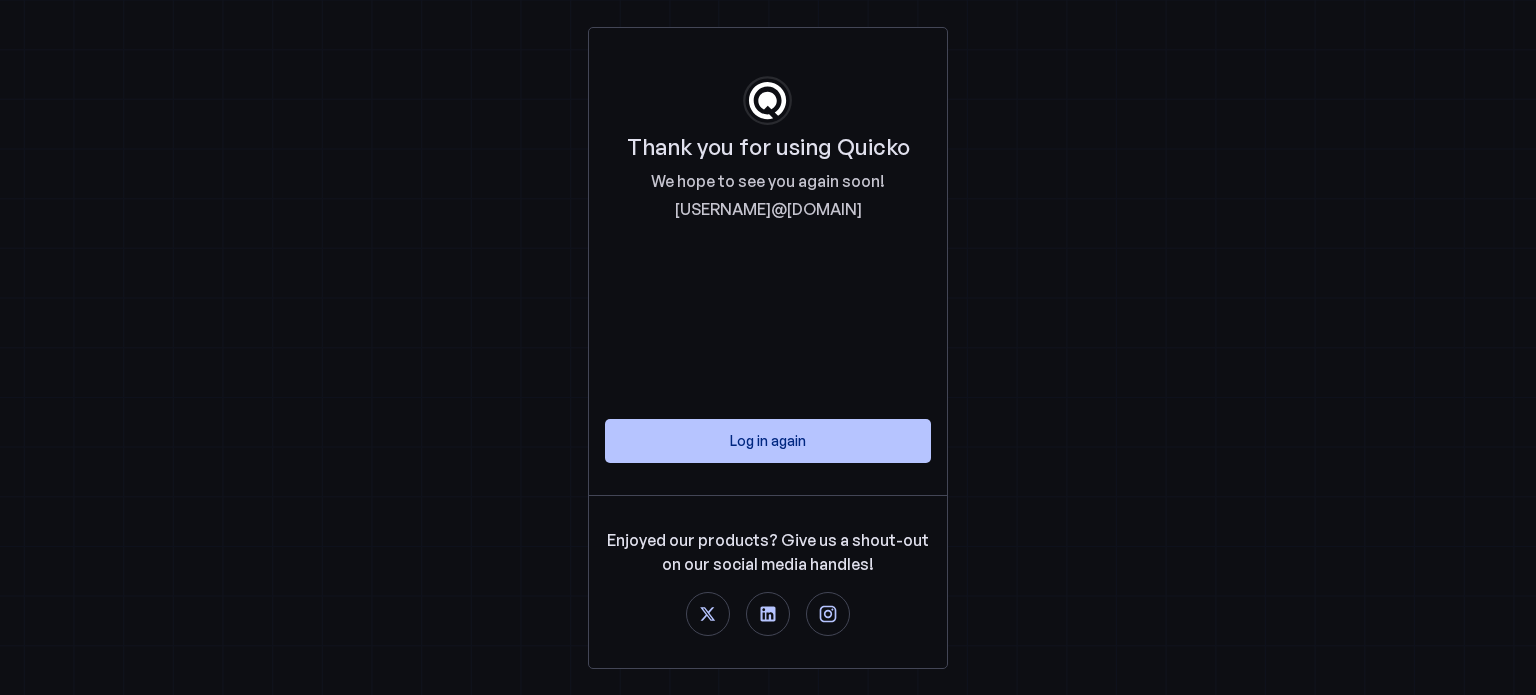 scroll, scrollTop: 0, scrollLeft: 0, axis: both 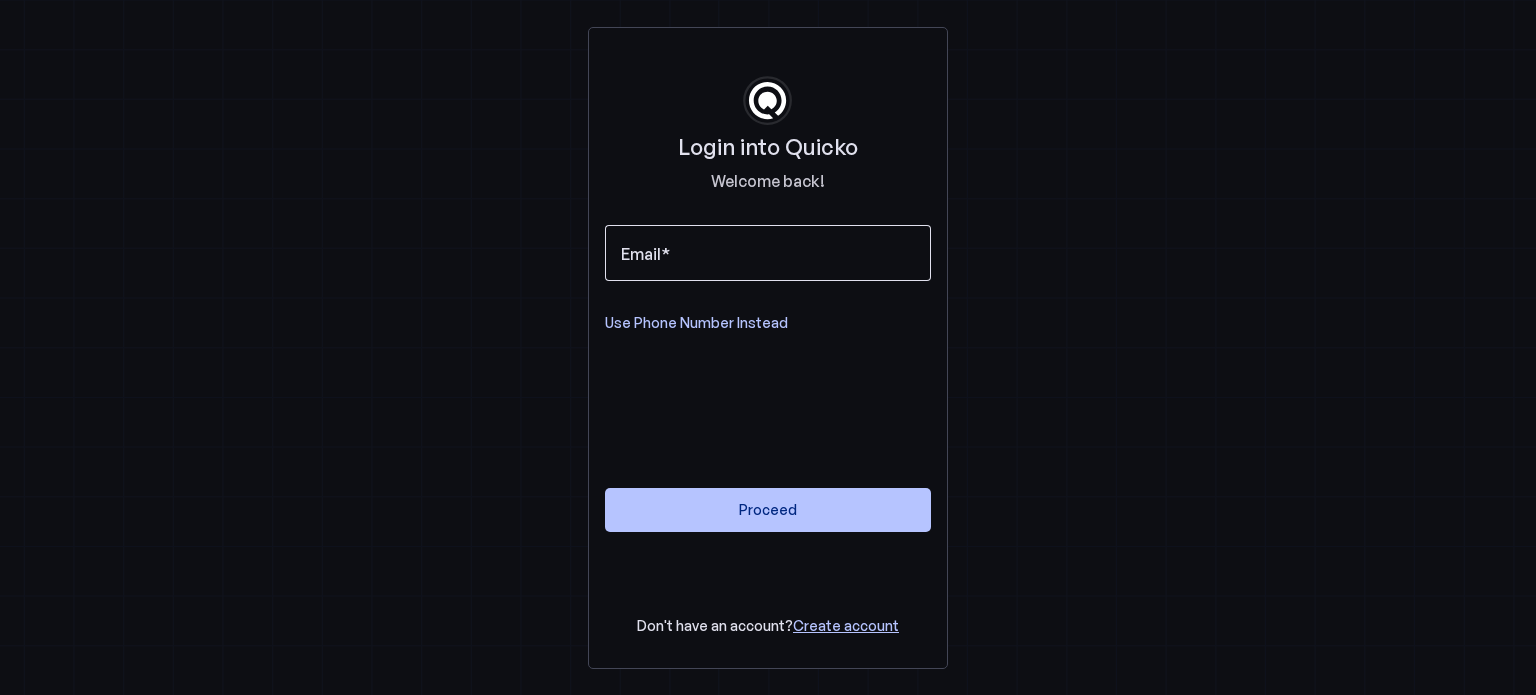 click on "Email" at bounding box center (645, 254) 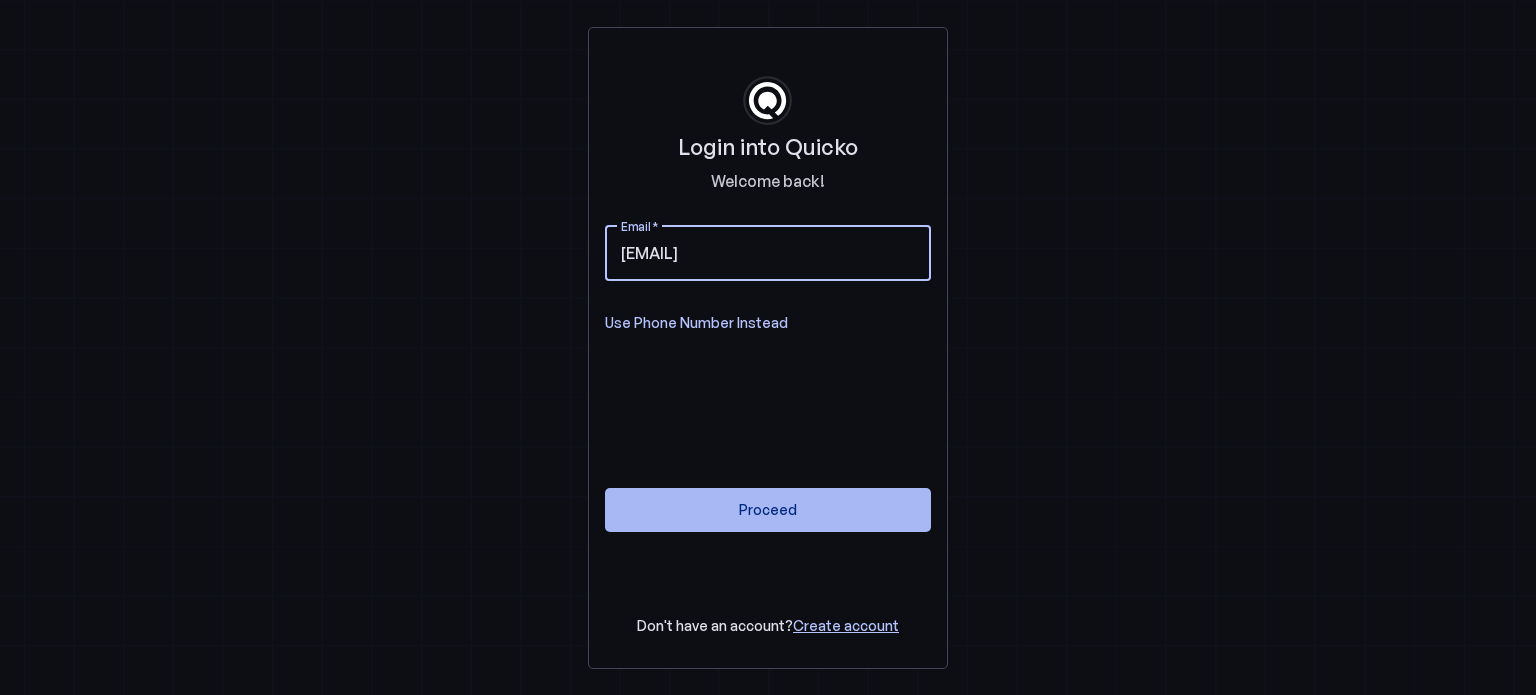 type on "jibu_chr@rediffmail.com" 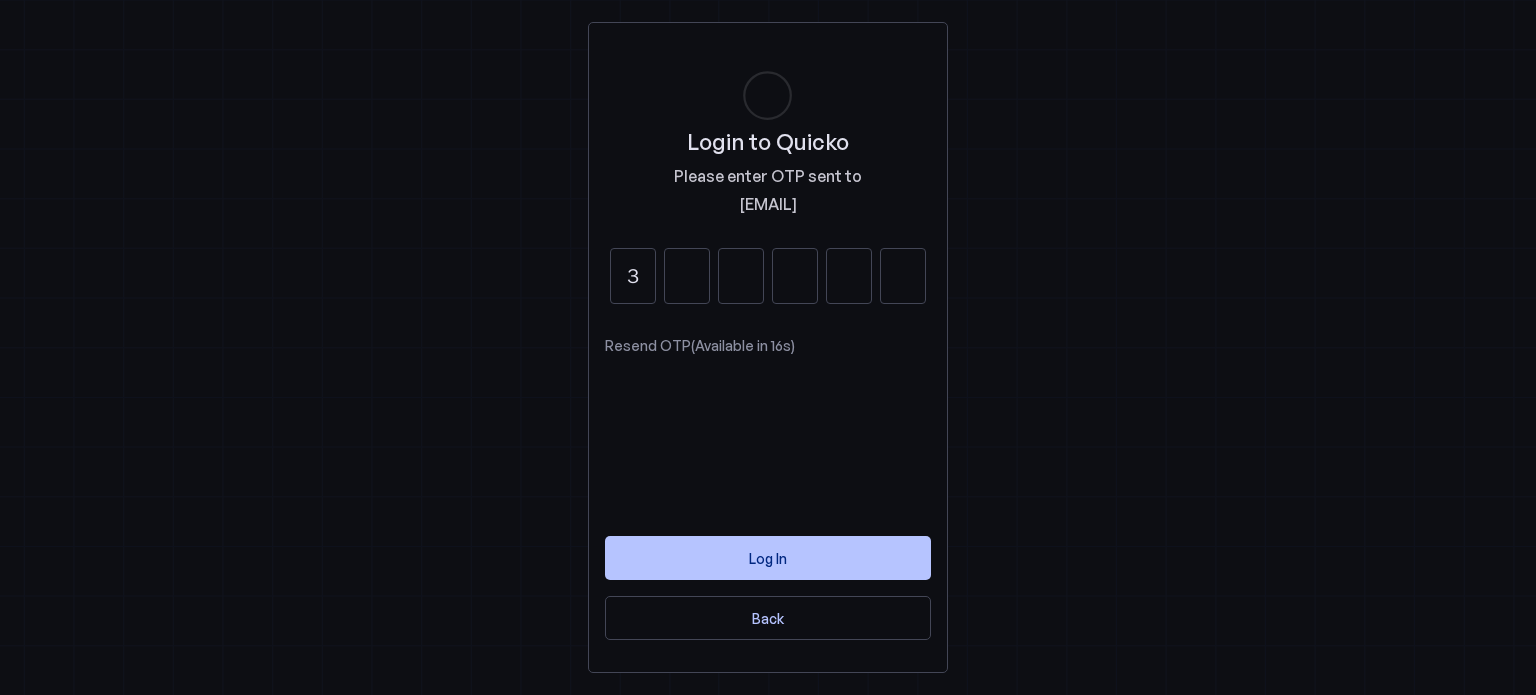 type on "3" 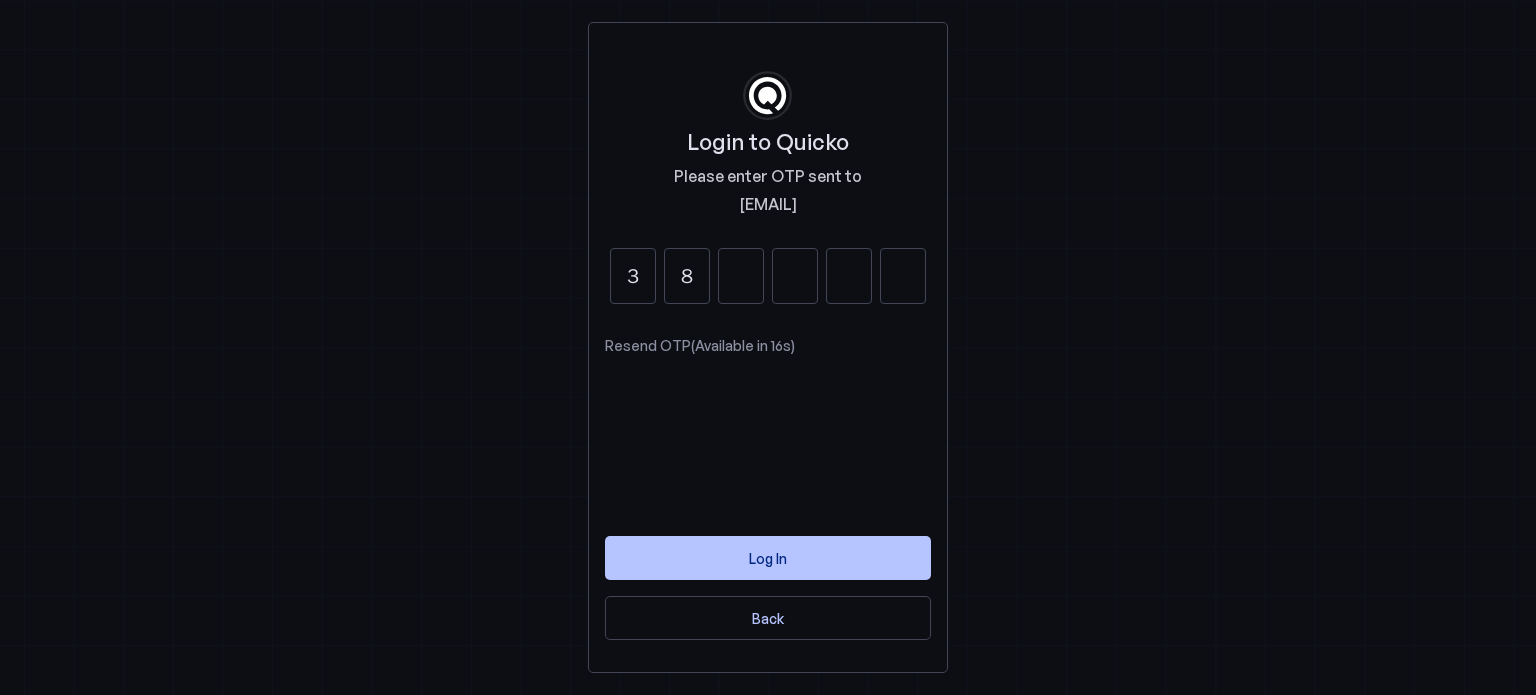 type on "8" 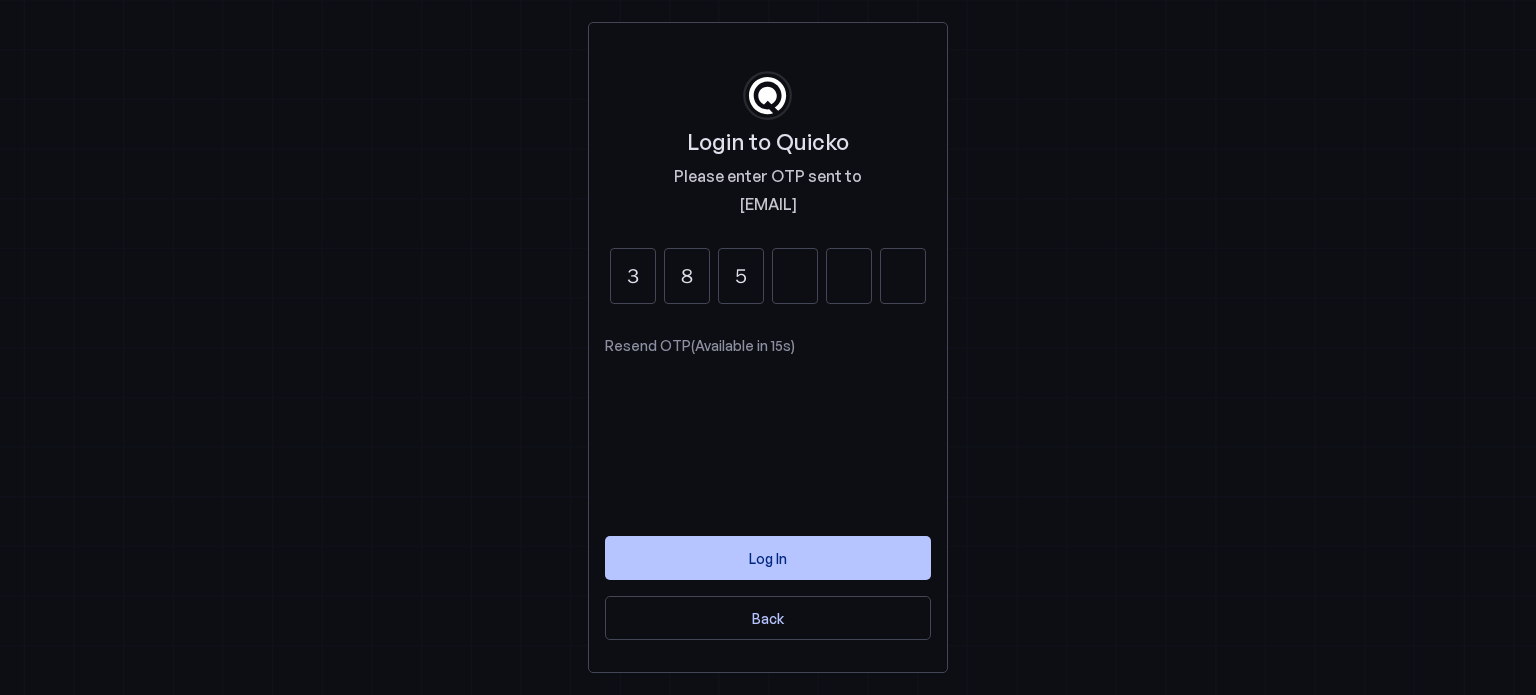 type on "5" 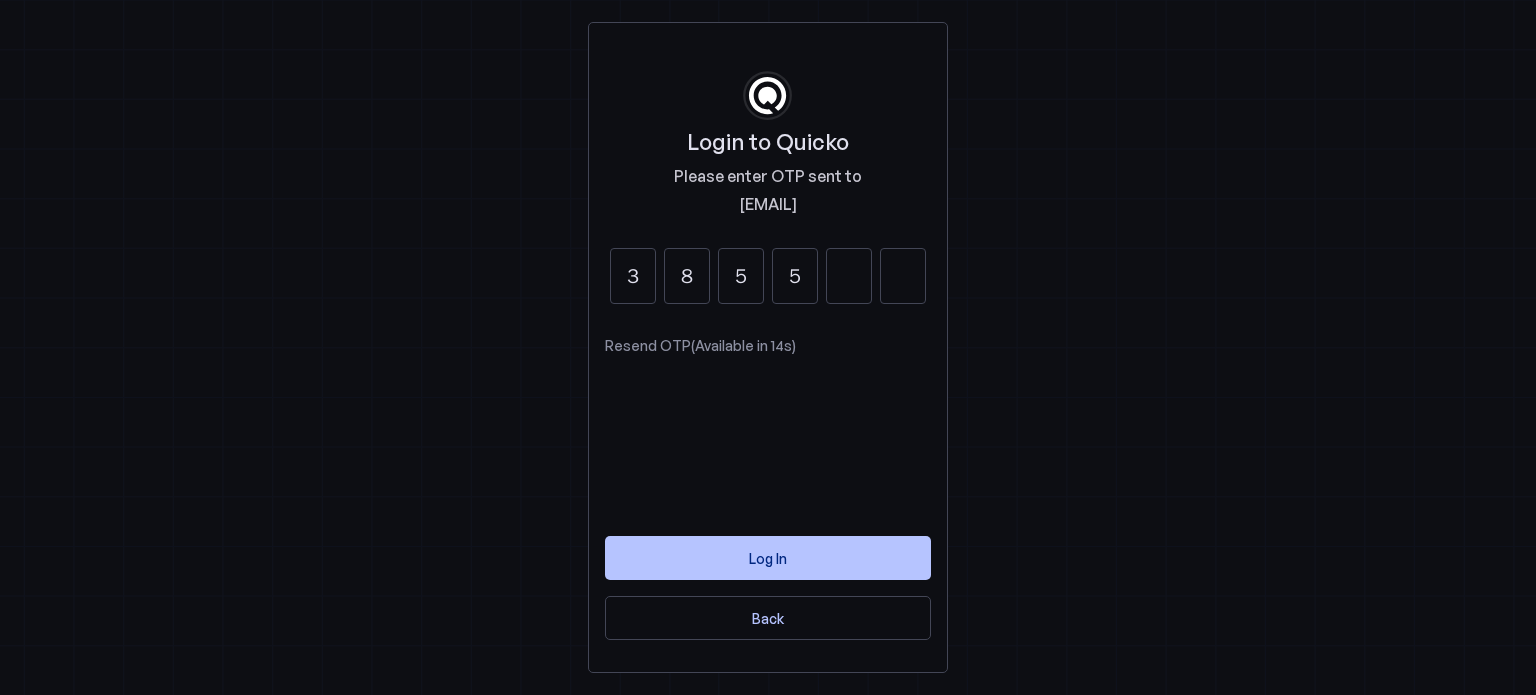 type on "5" 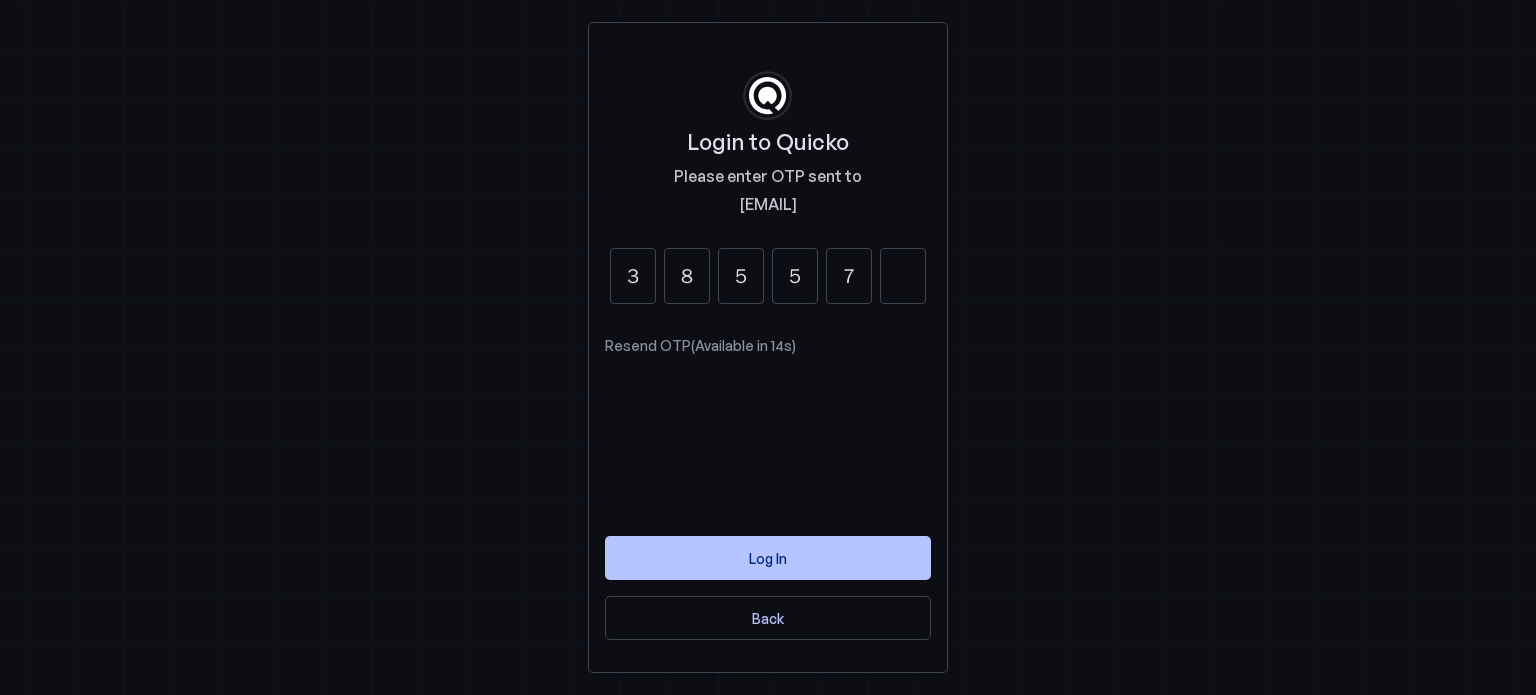 type on "7" 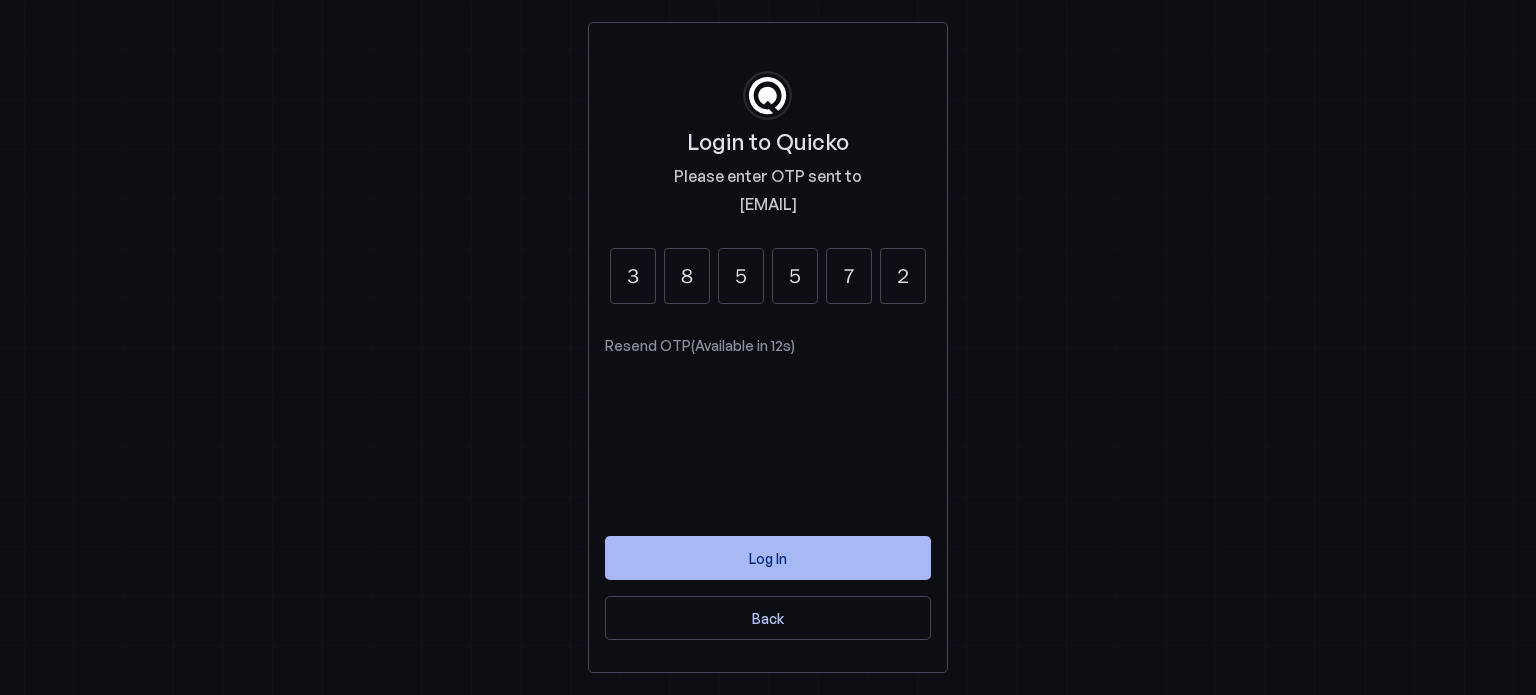 type on "2" 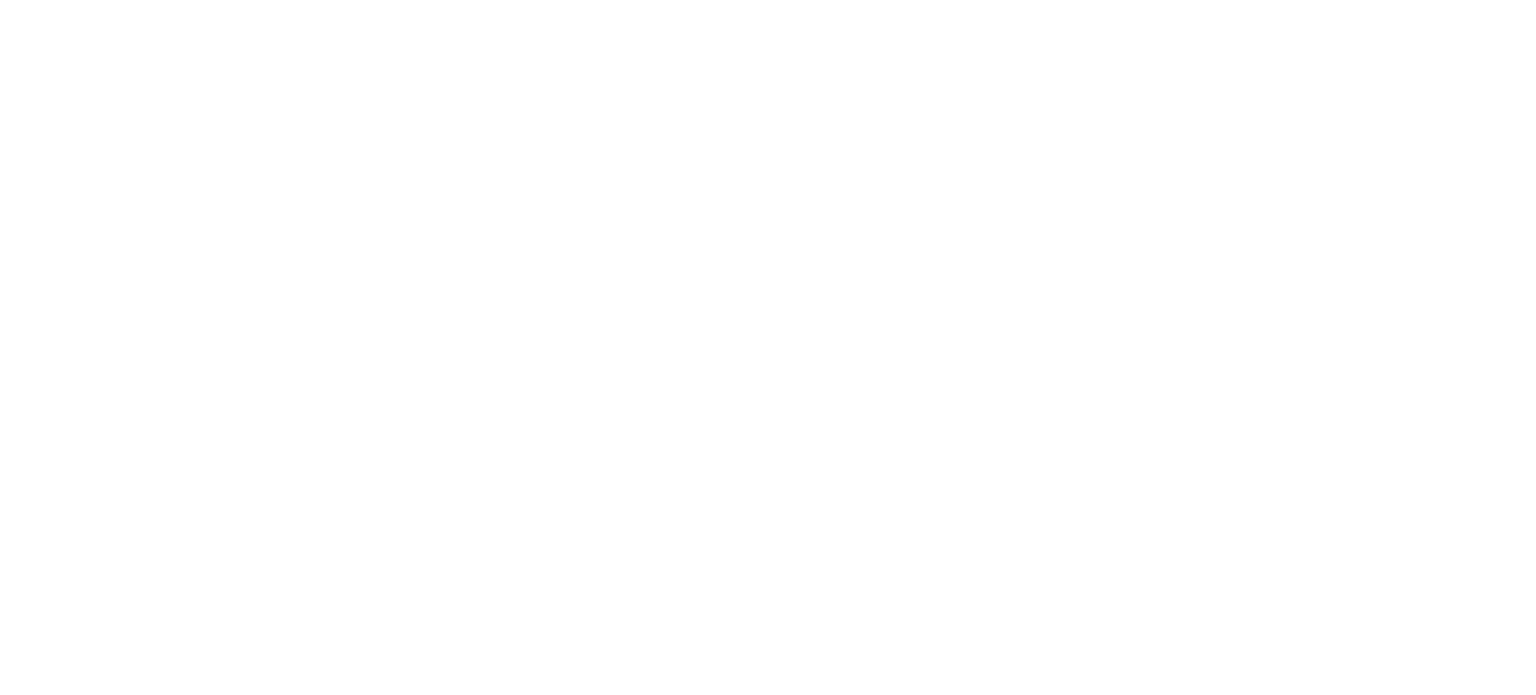 scroll, scrollTop: 0, scrollLeft: 0, axis: both 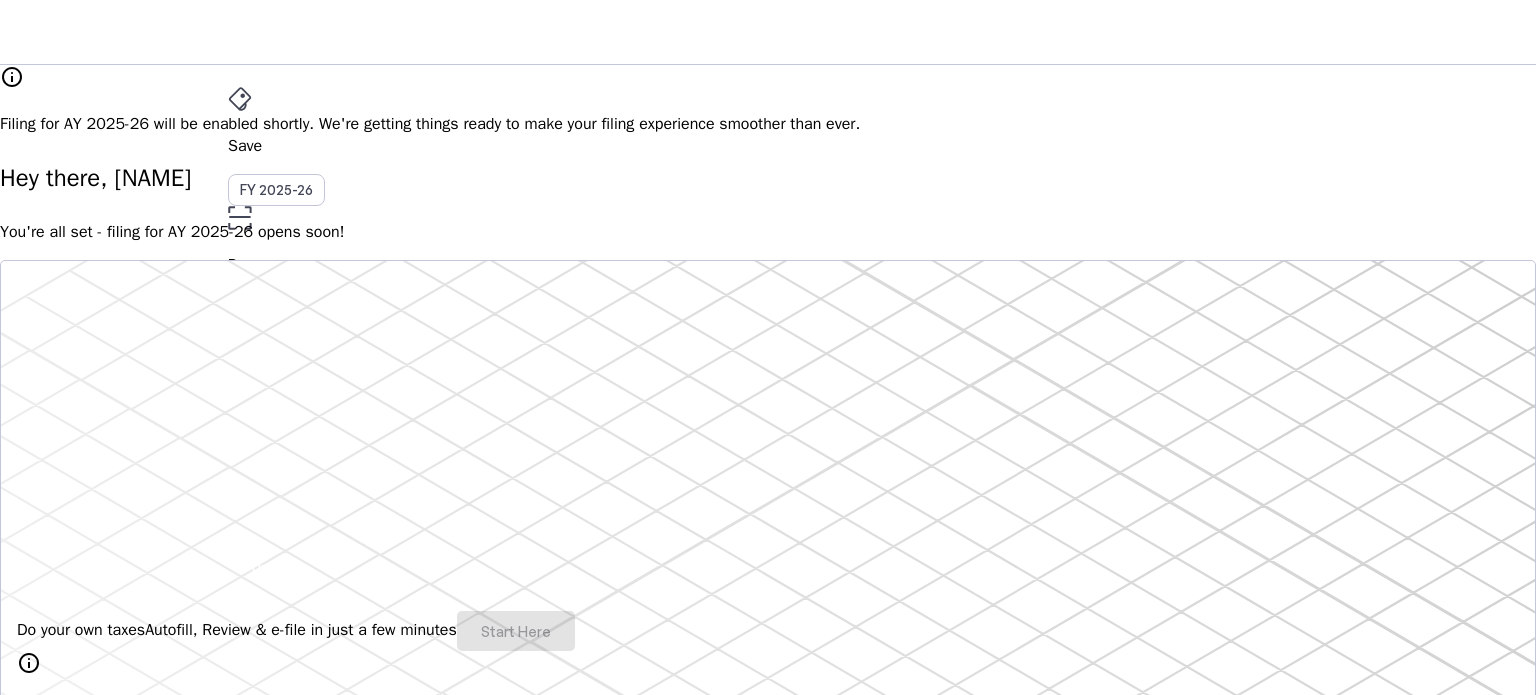 click on "Save" at bounding box center (768, 146) 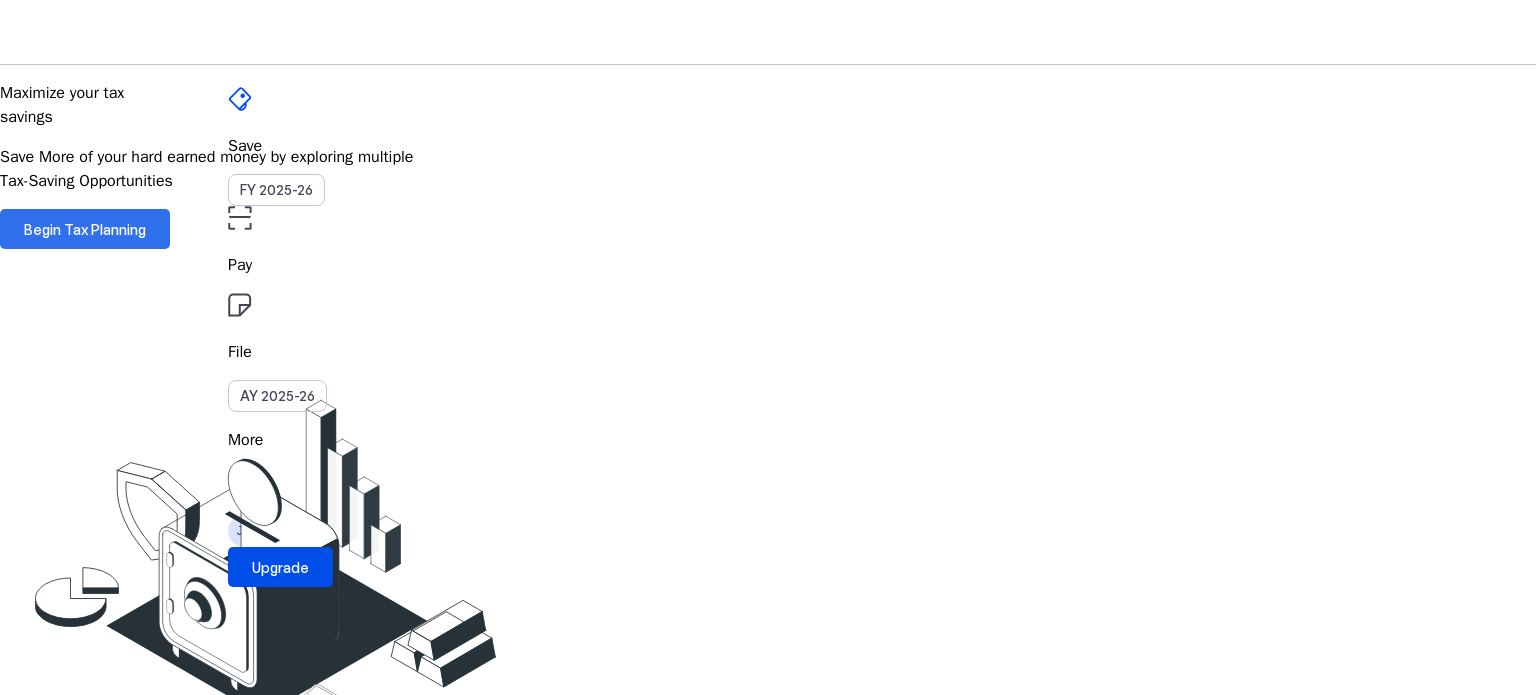 click on "Begin Tax Planning" at bounding box center [85, 229] 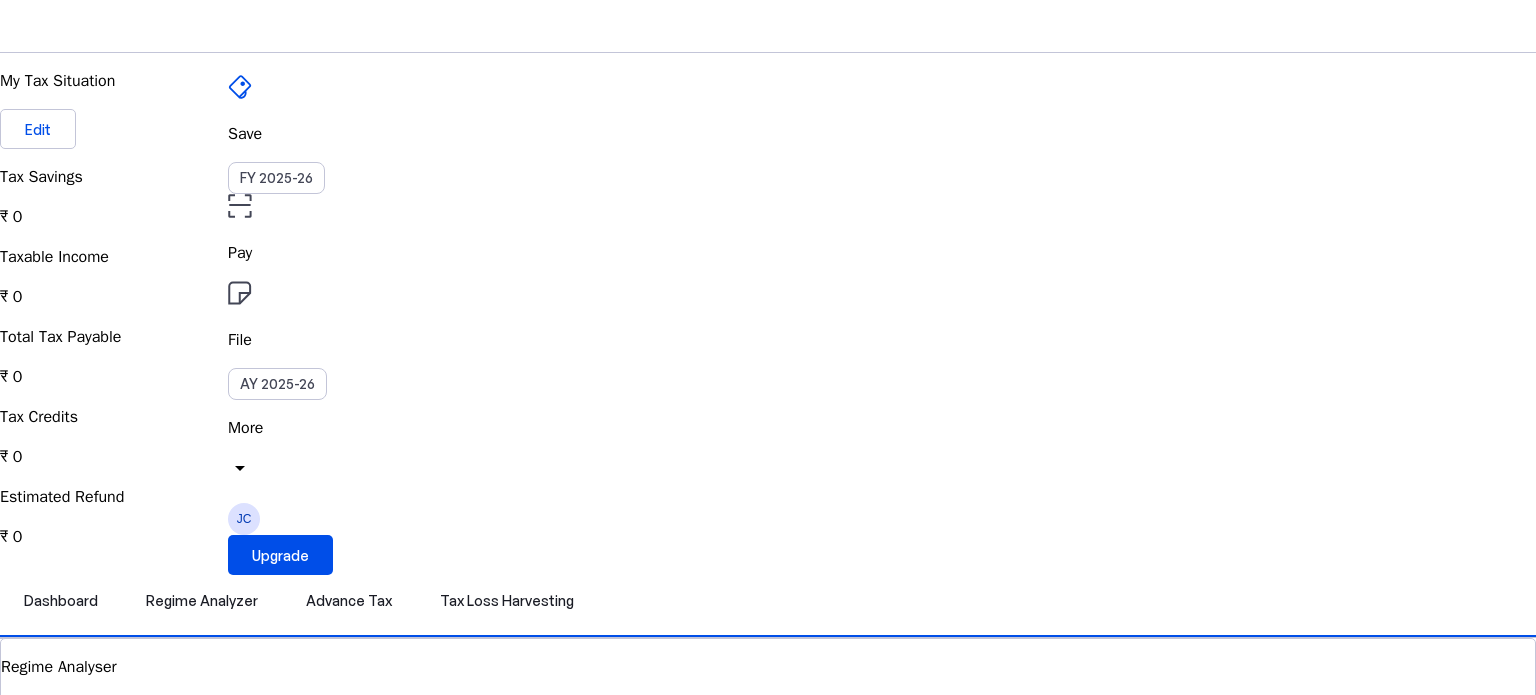 scroll, scrollTop: 0, scrollLeft: 0, axis: both 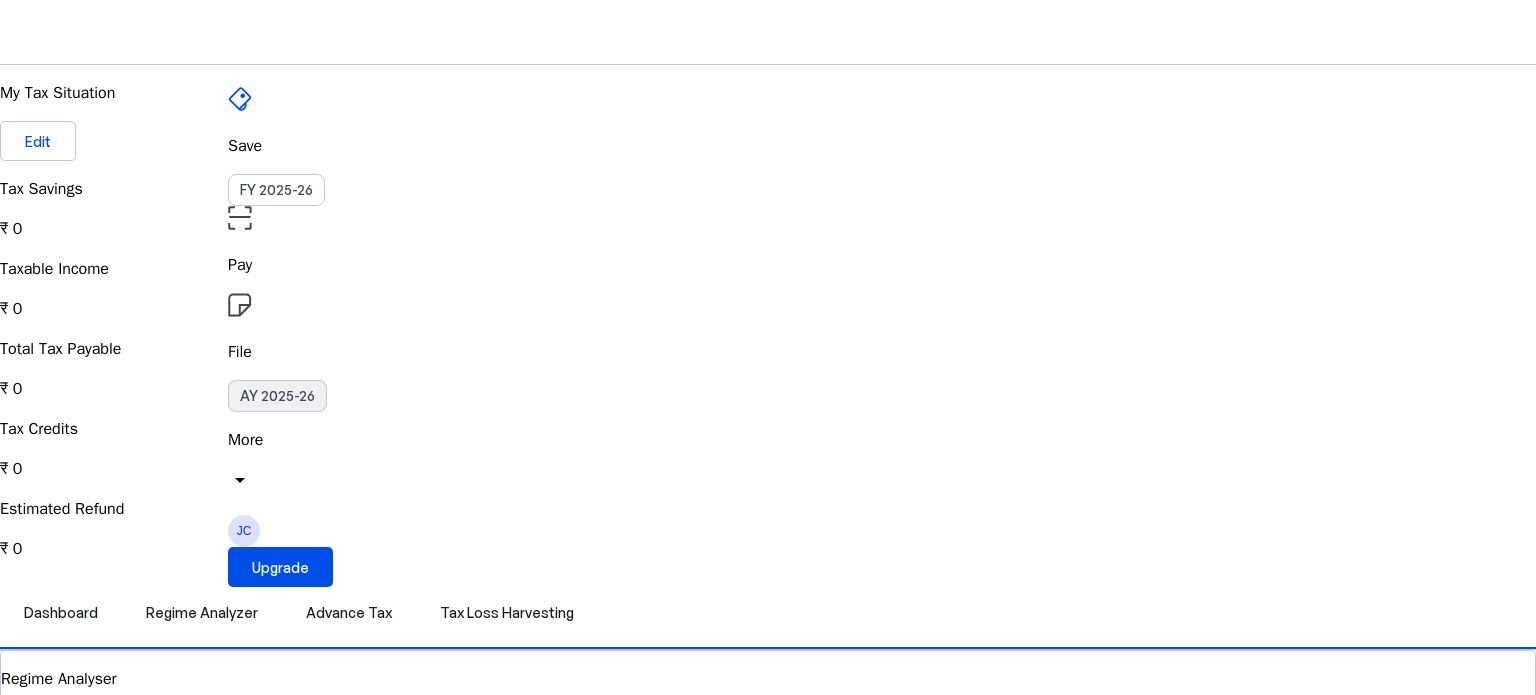 click on "AY 2025-26" at bounding box center [277, 396] 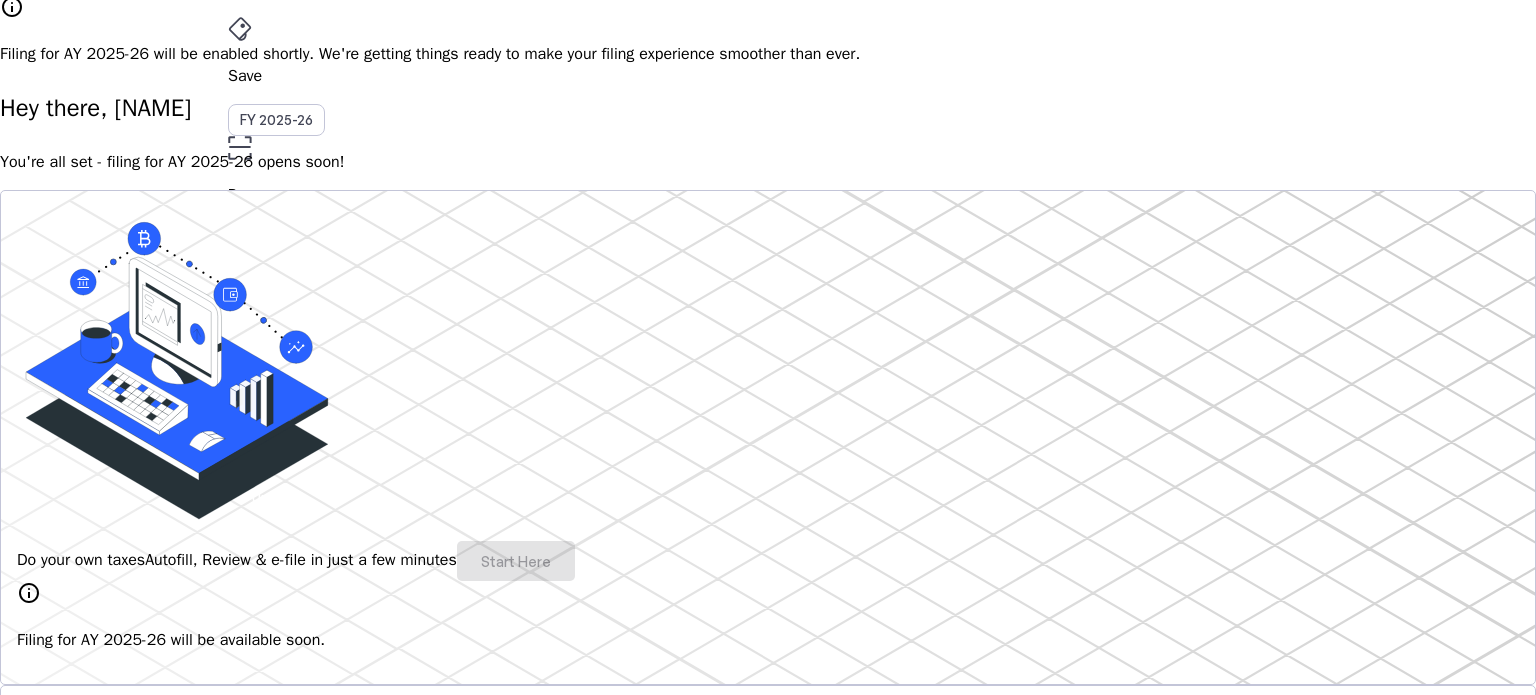 scroll, scrollTop: 100, scrollLeft: 0, axis: vertical 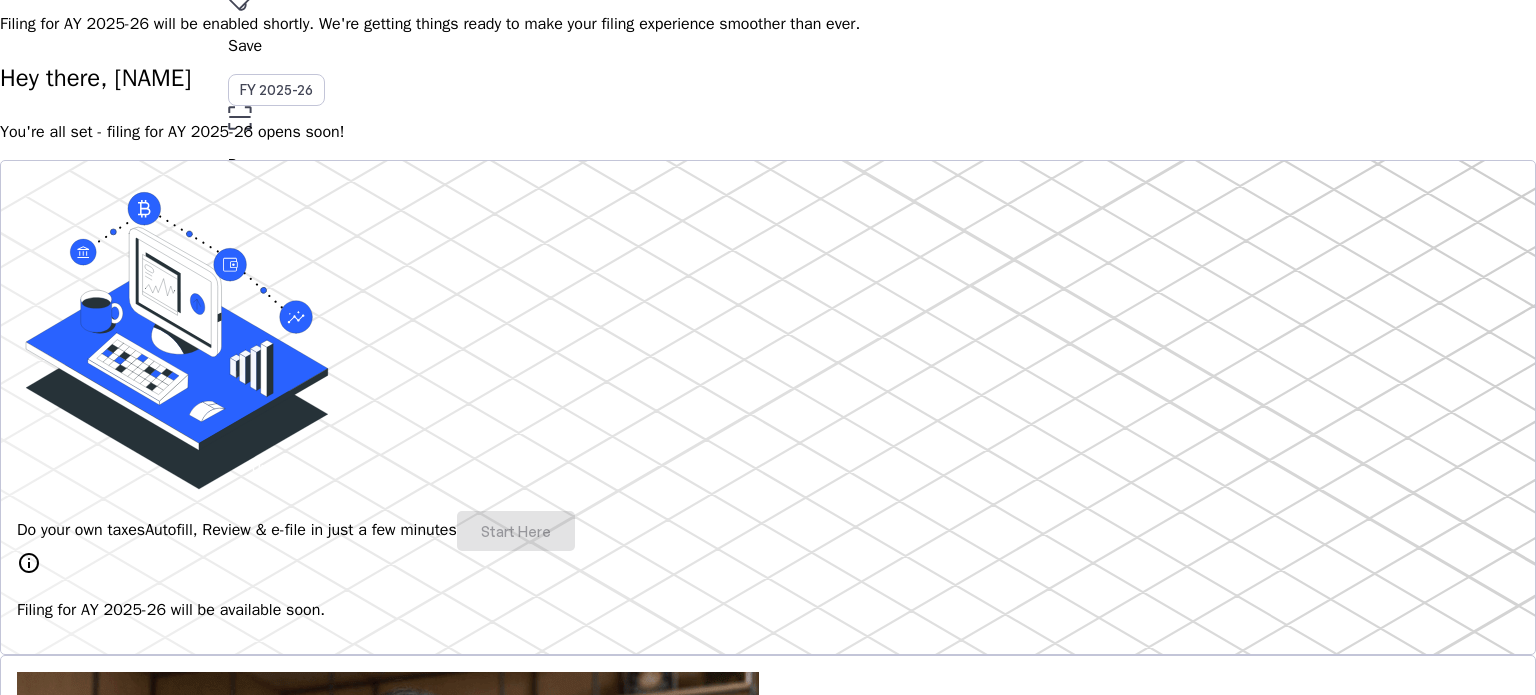 click on "Do your own taxes   Autofill, Review & e-file in just a few minutes   Start Here" at bounding box center (768, 531) 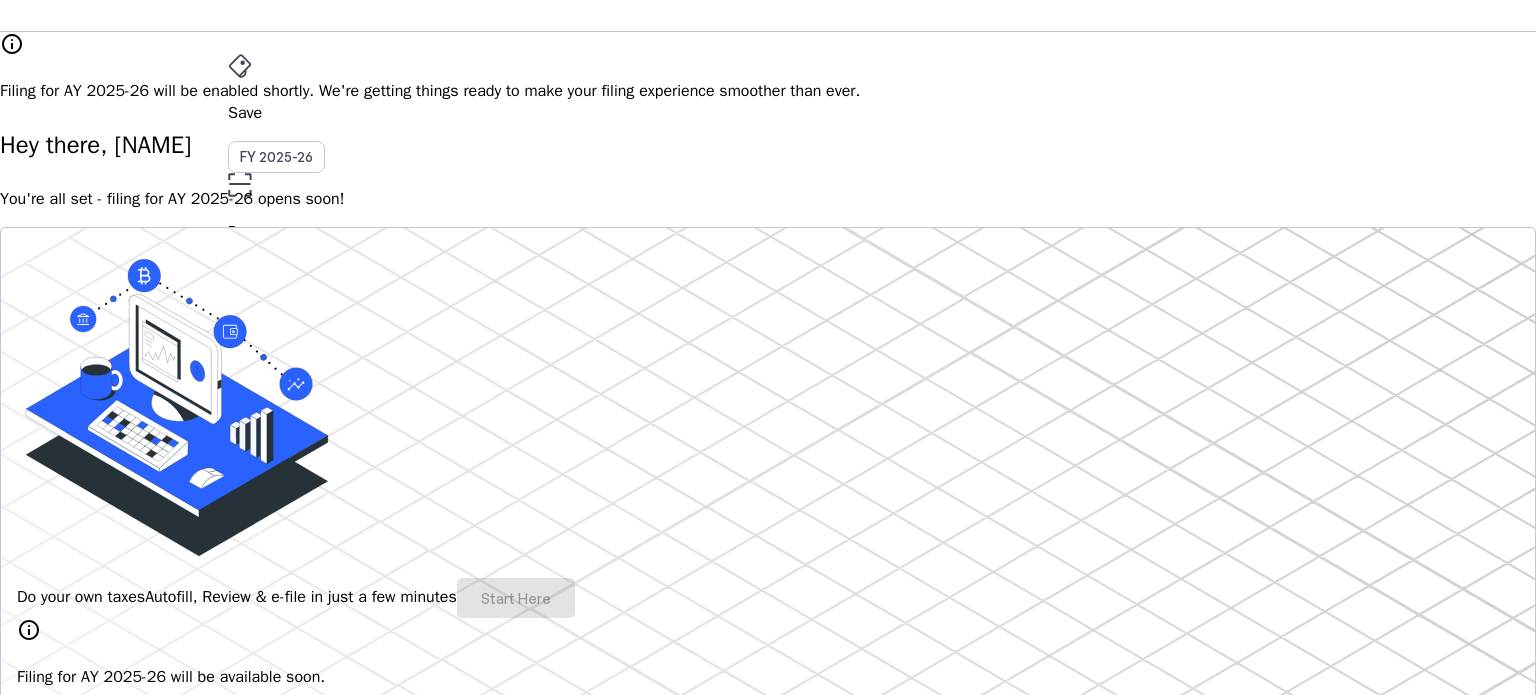 scroll, scrollTop: 0, scrollLeft: 0, axis: both 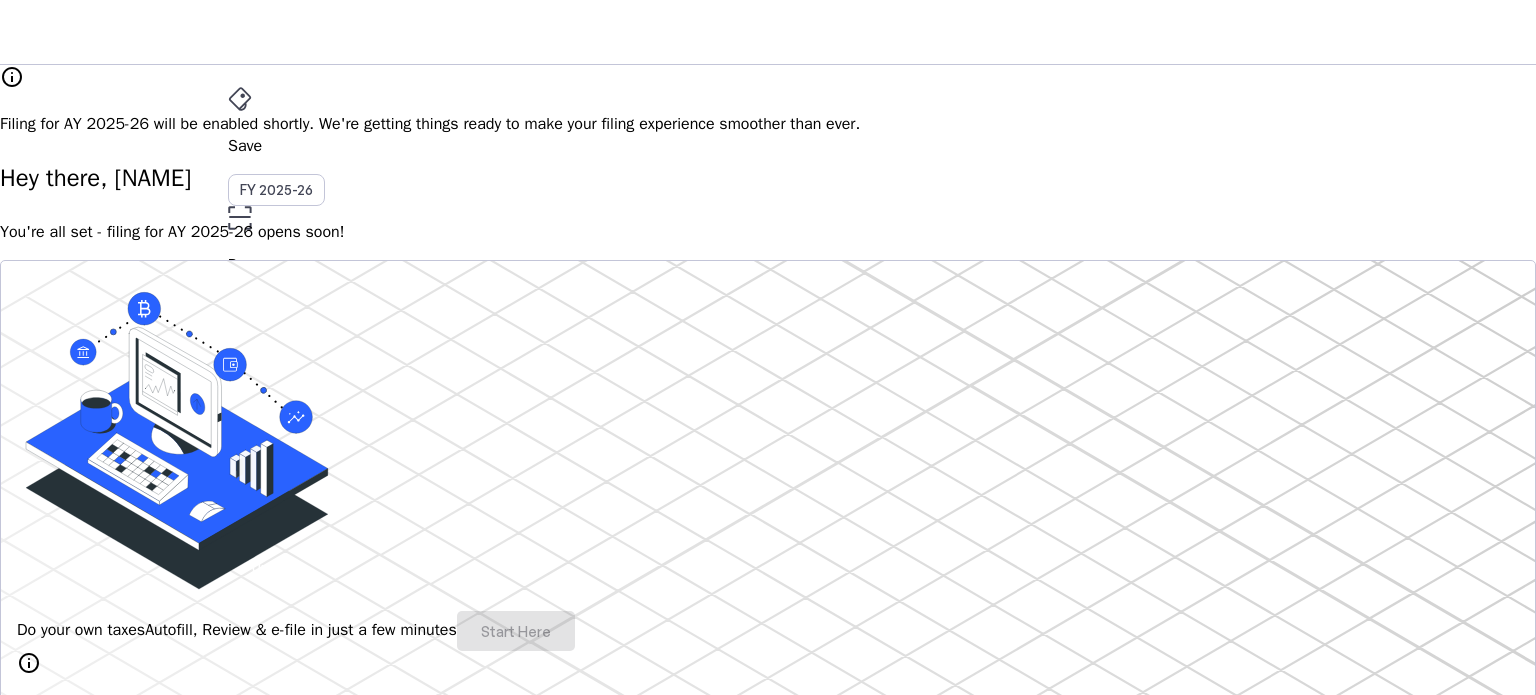 click on "JC" at bounding box center [244, 531] 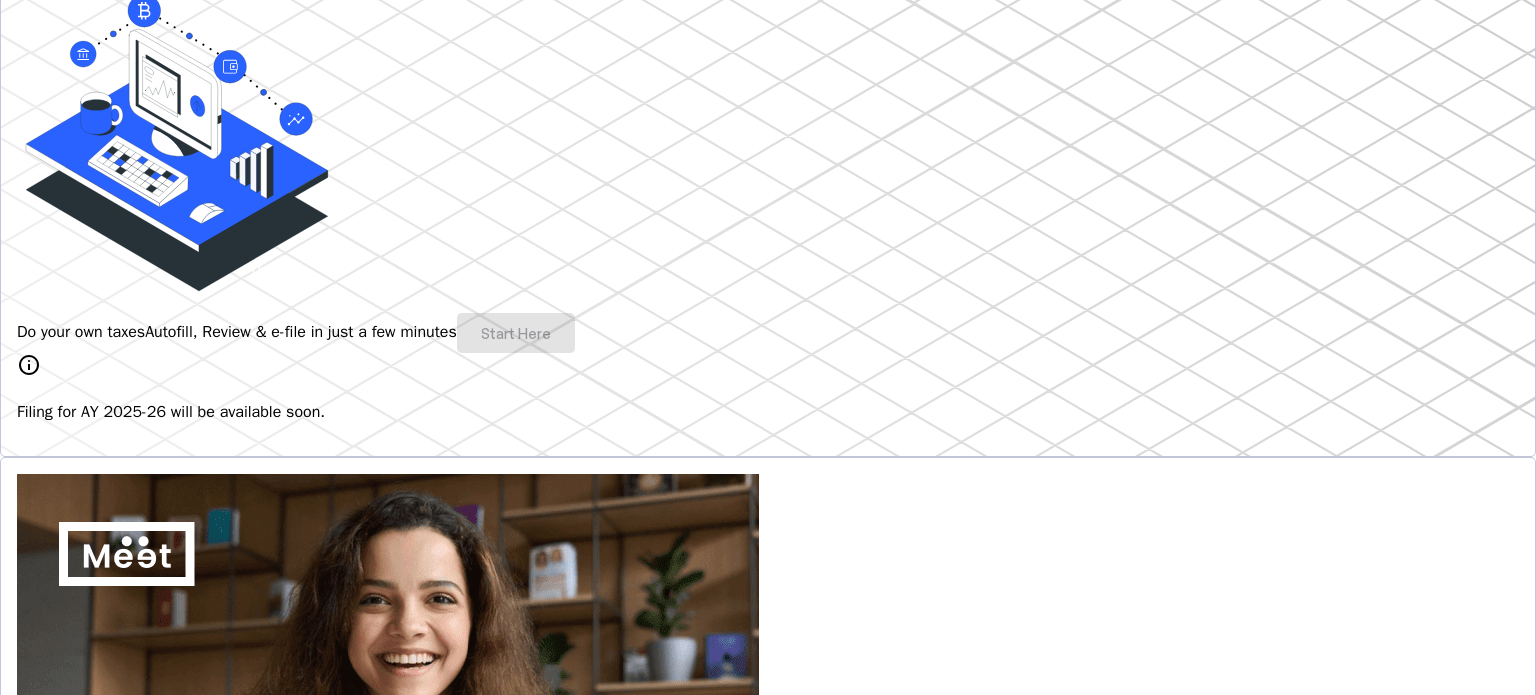 scroll, scrollTop: 0, scrollLeft: 0, axis: both 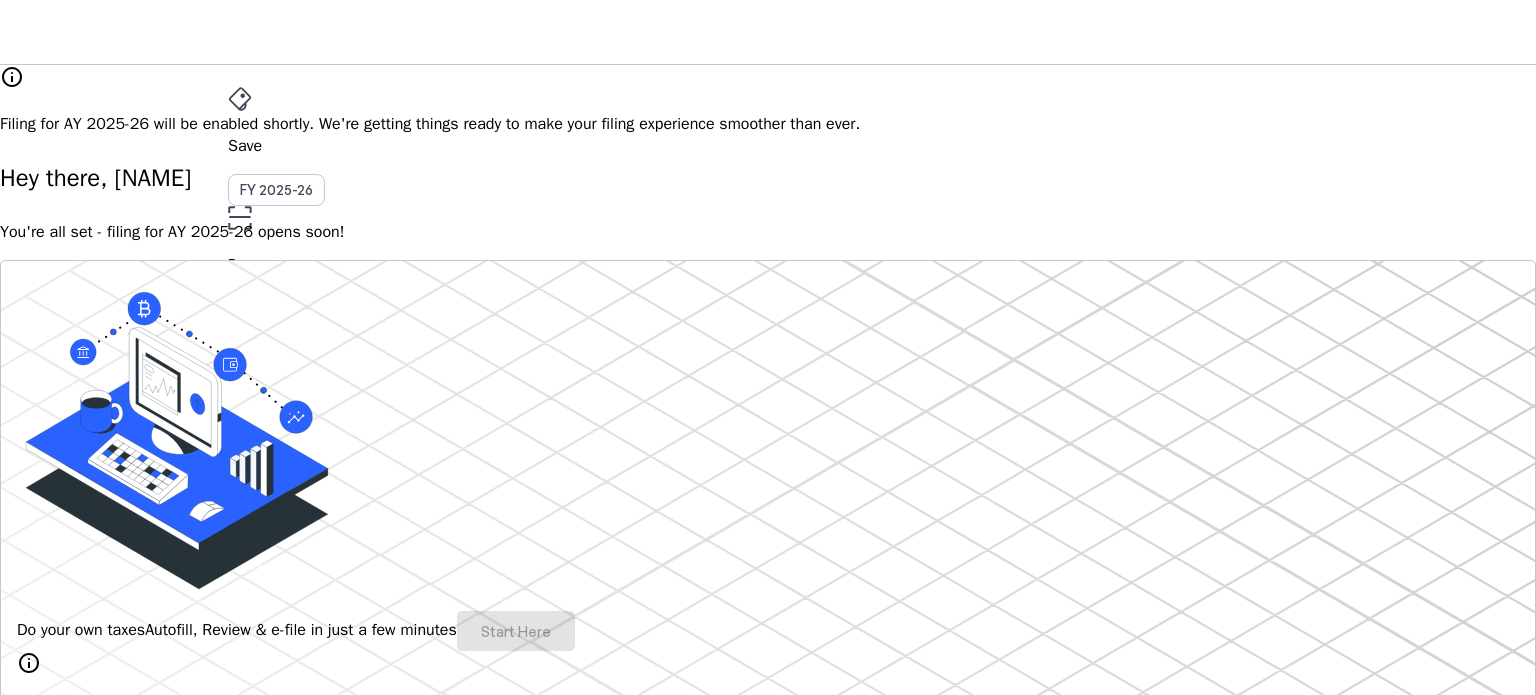 click on "More  arrow_drop_down" at bounding box center [768, 463] 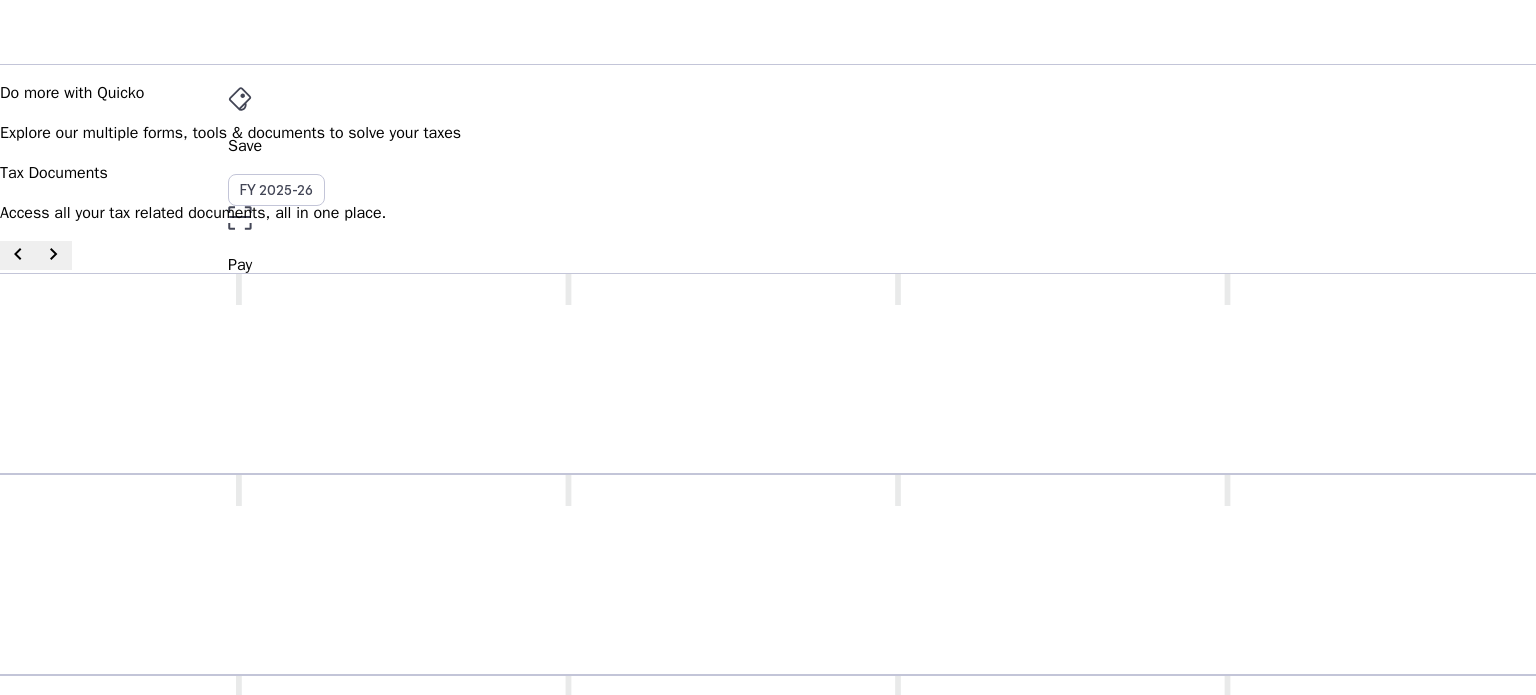 scroll, scrollTop: 100, scrollLeft: 0, axis: vertical 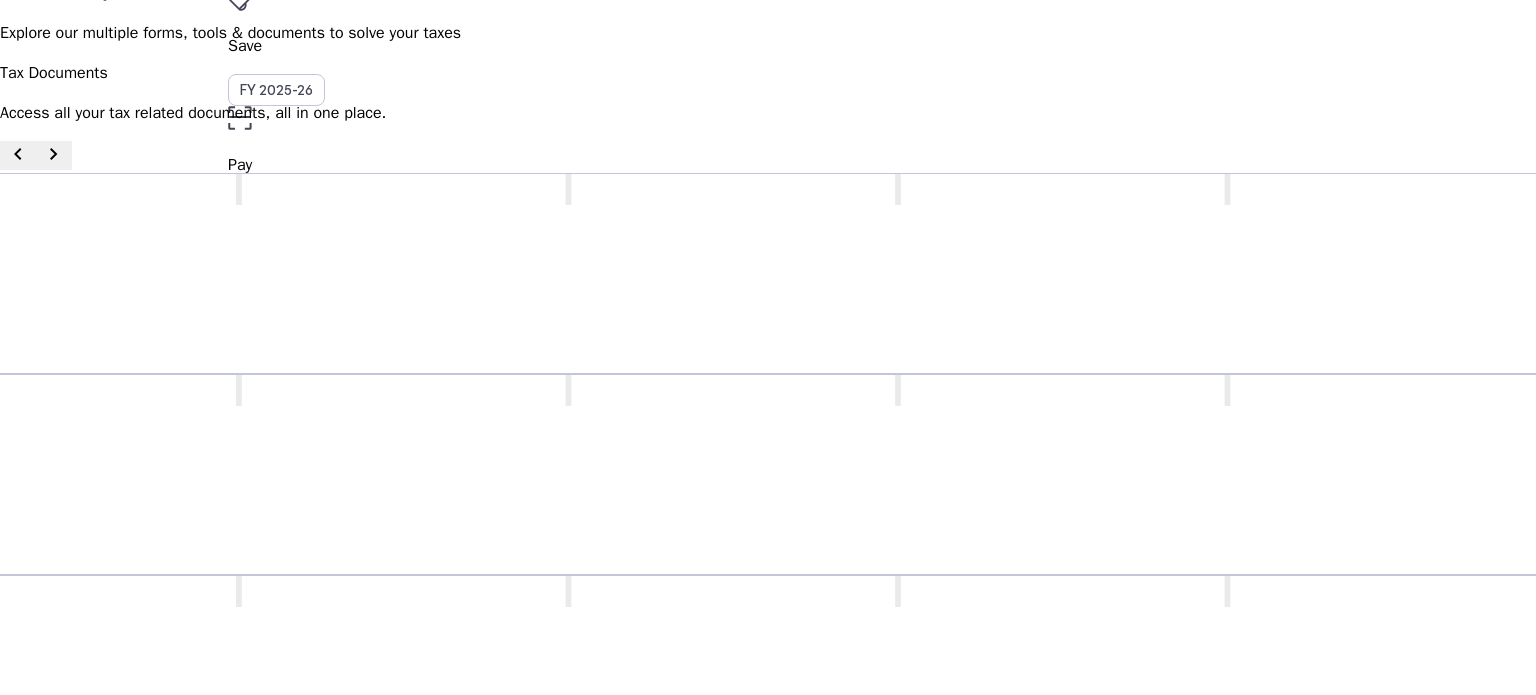 click on "chevron_right" at bounding box center (54, 154) 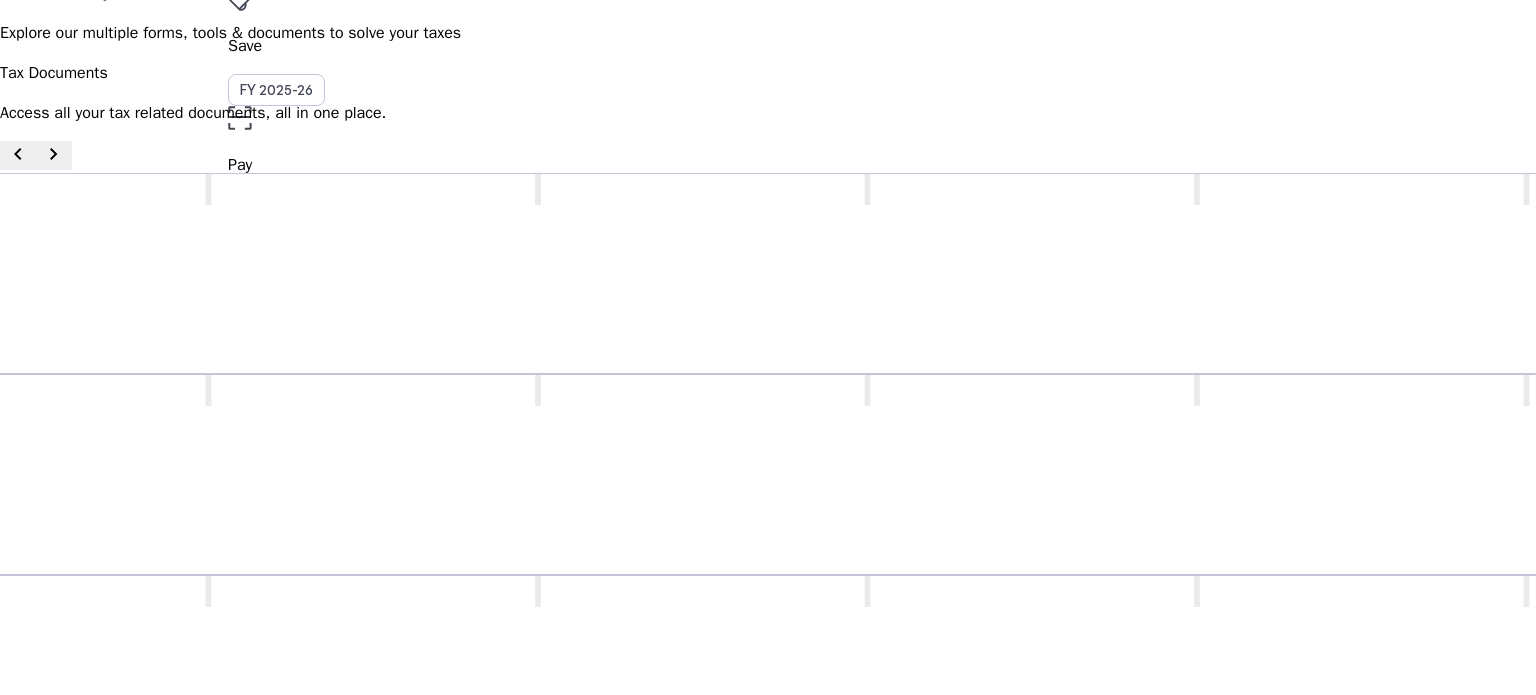scroll, scrollTop: 0, scrollLeft: 0, axis: both 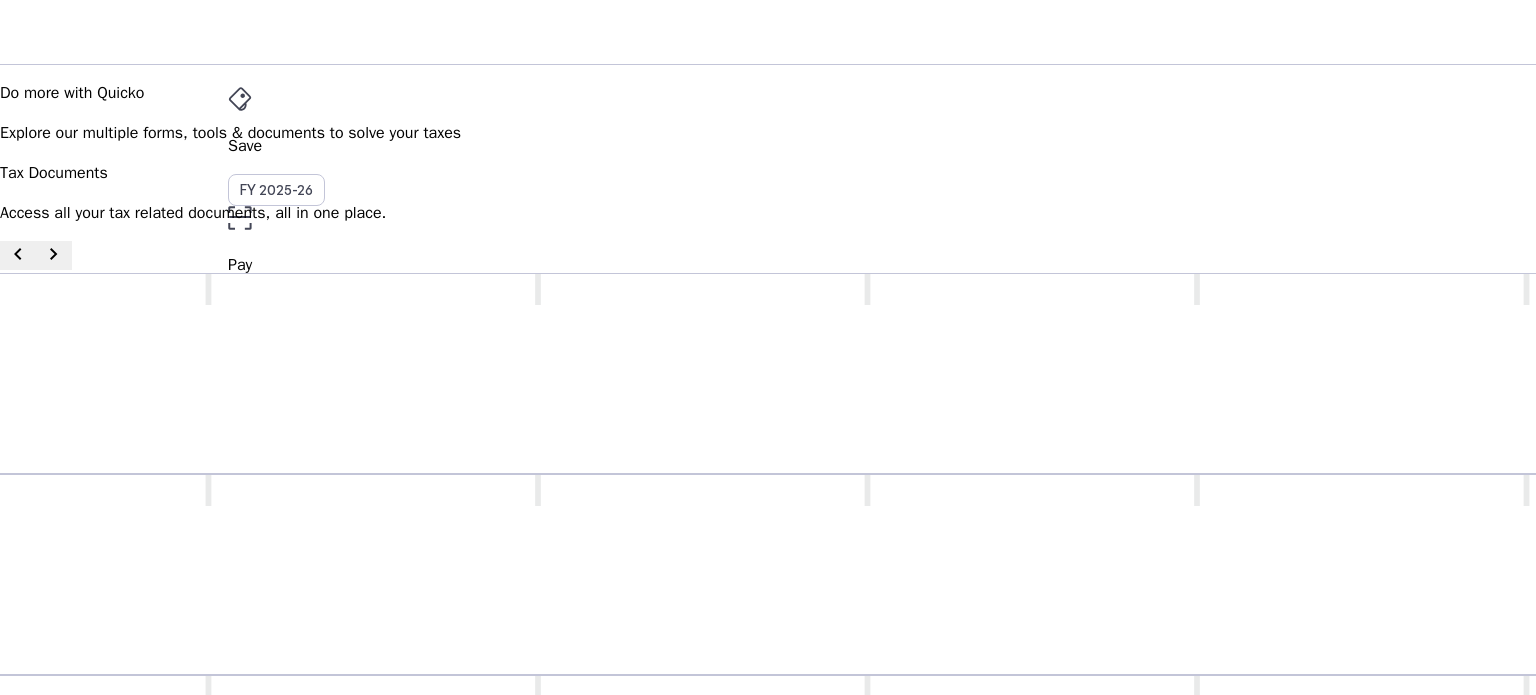 click on "Upgrade" at bounding box center (280, 567) 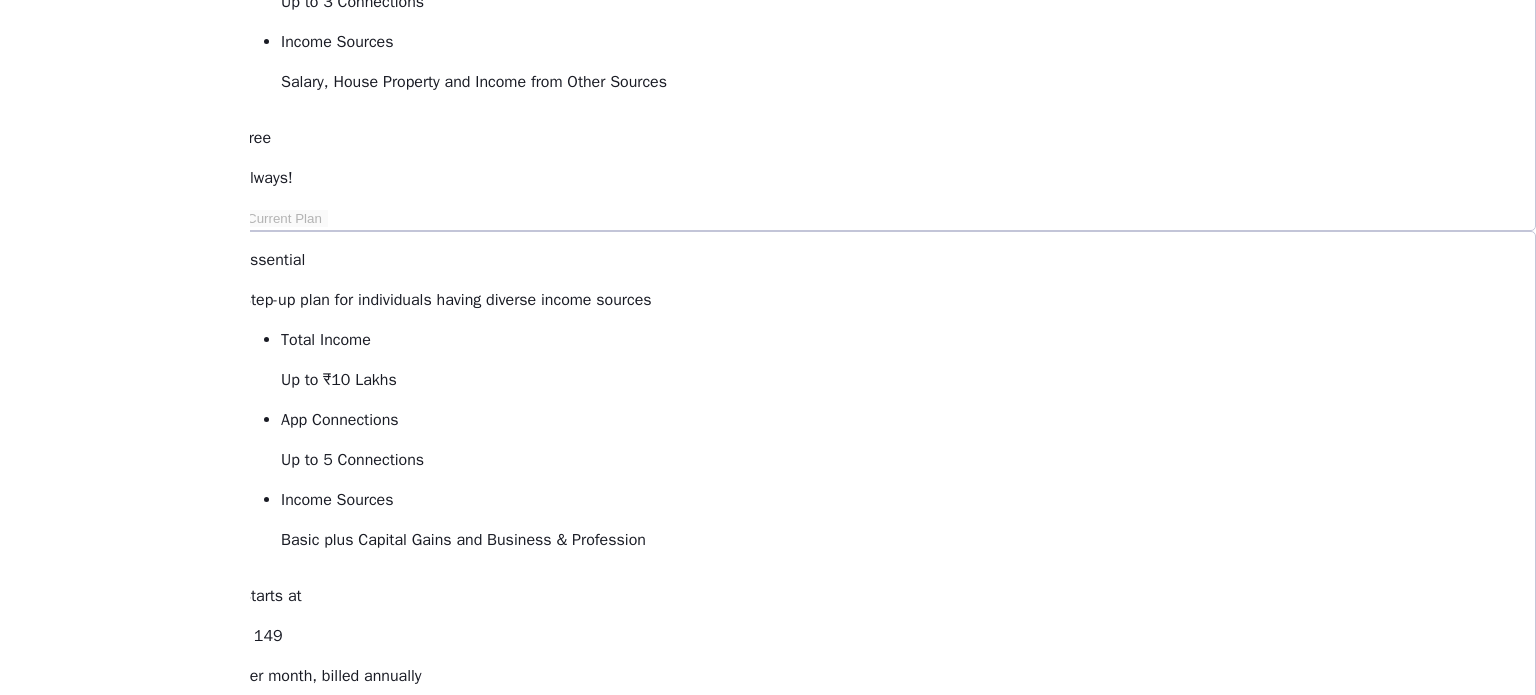 scroll, scrollTop: 400, scrollLeft: 0, axis: vertical 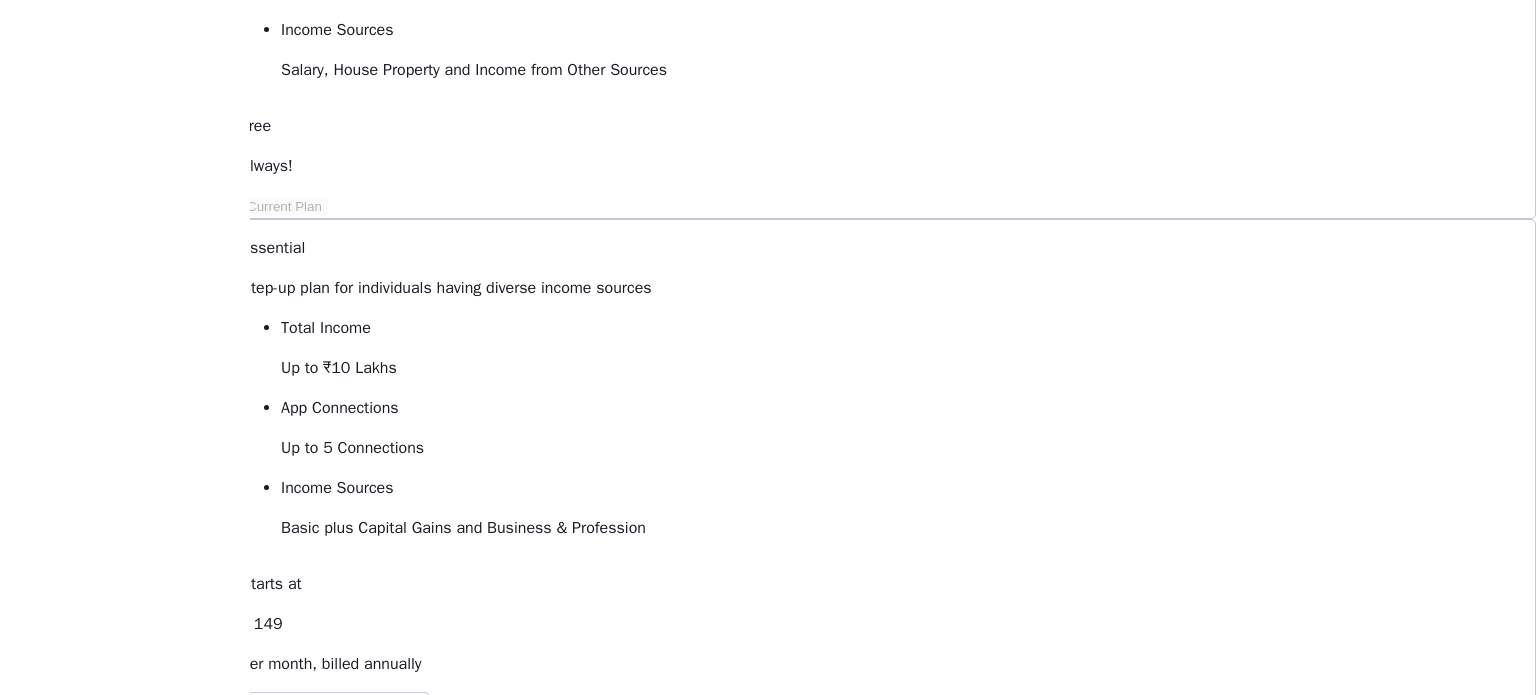 click on "keyboard_arrow_down" at bounding box center (362, 1300) 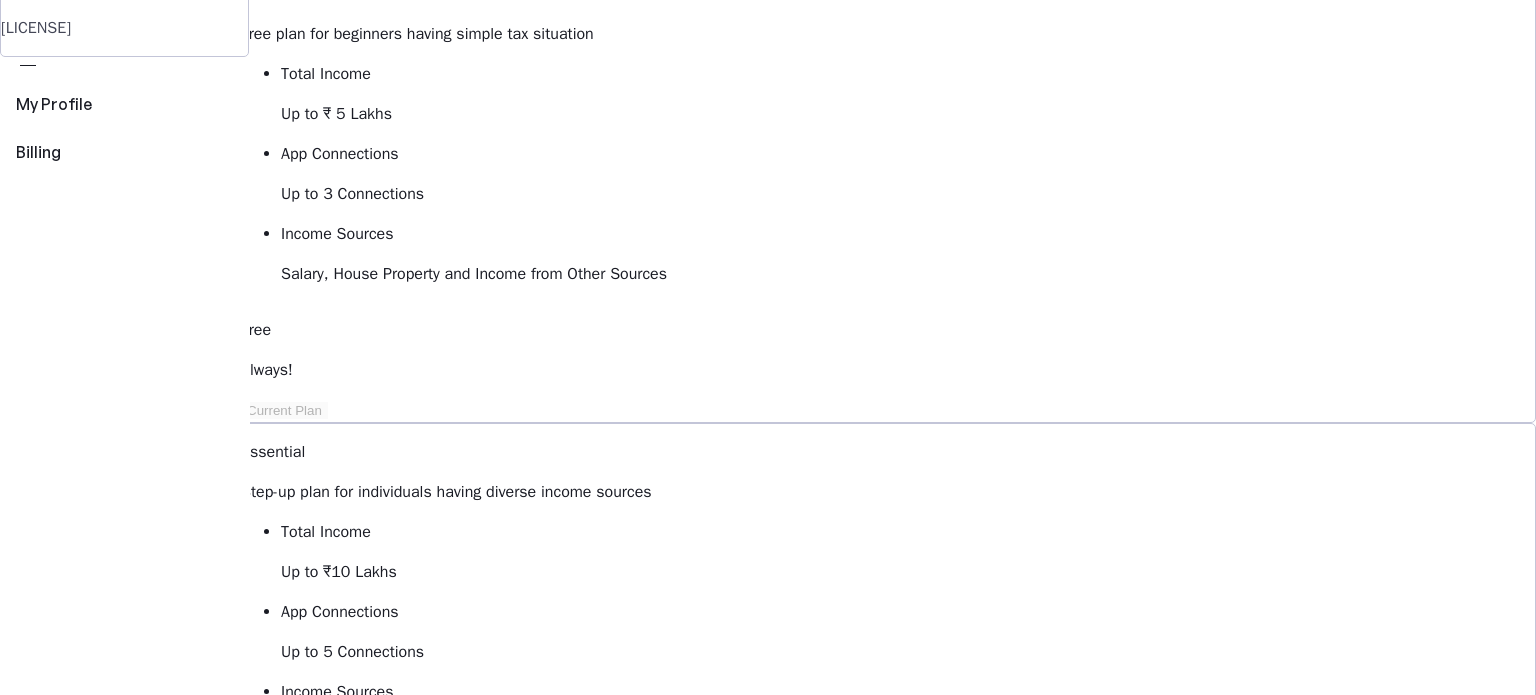 scroll, scrollTop: 0, scrollLeft: 0, axis: both 